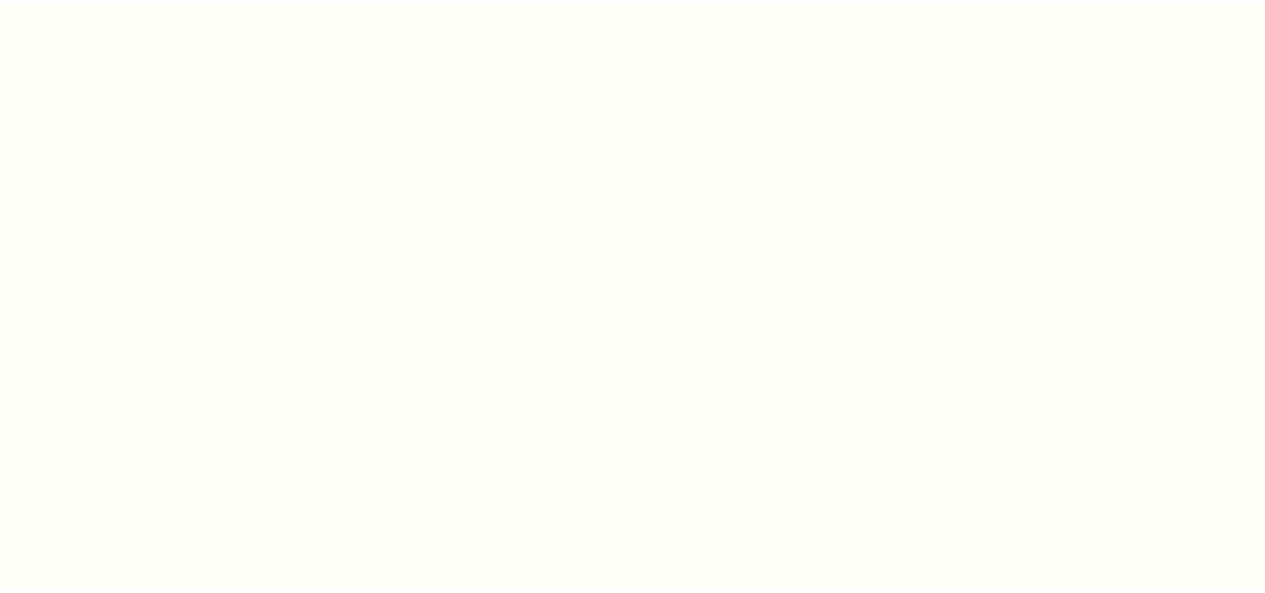 scroll, scrollTop: 0, scrollLeft: 0, axis: both 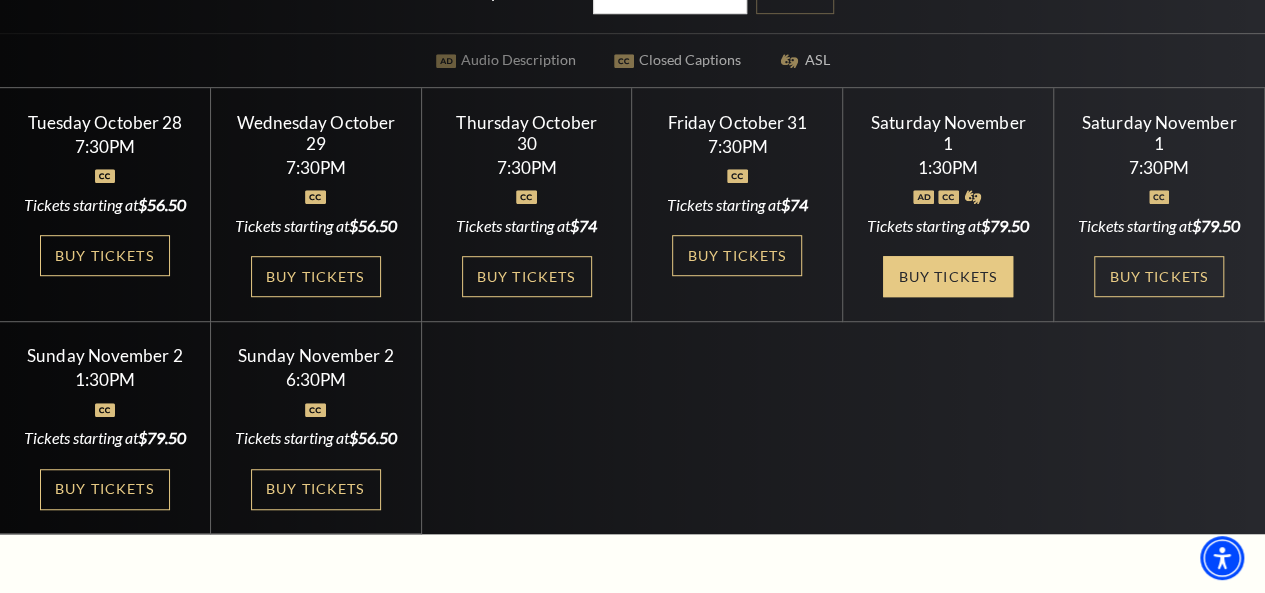 click on "Buy Tickets" at bounding box center [948, 276] 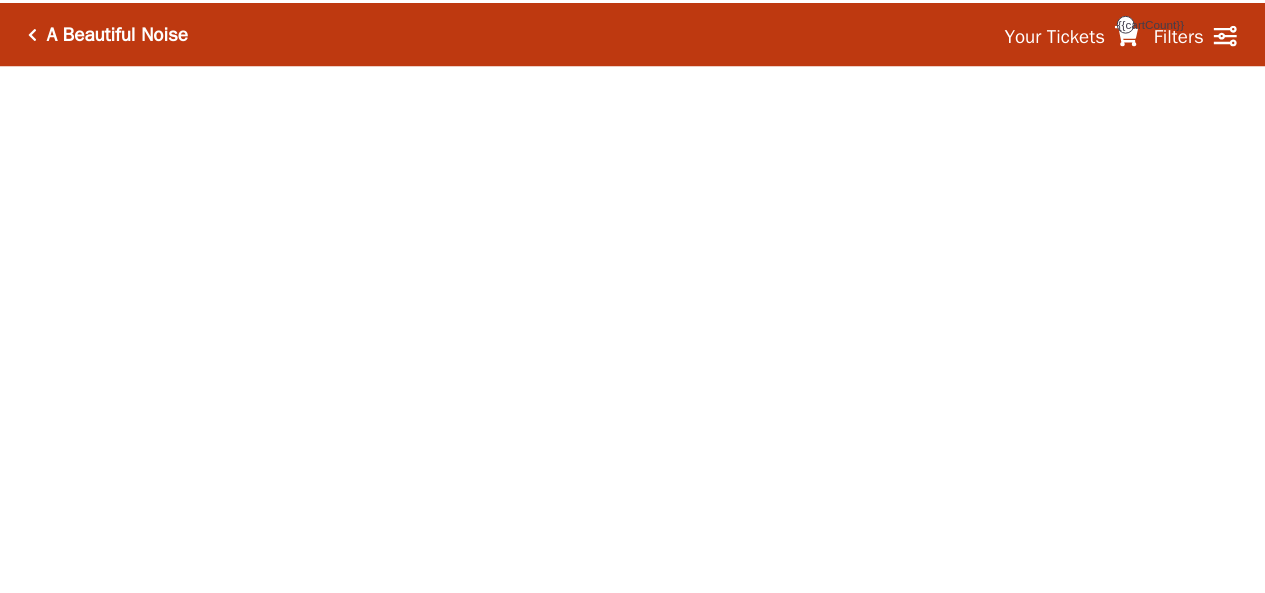 scroll, scrollTop: 0, scrollLeft: 0, axis: both 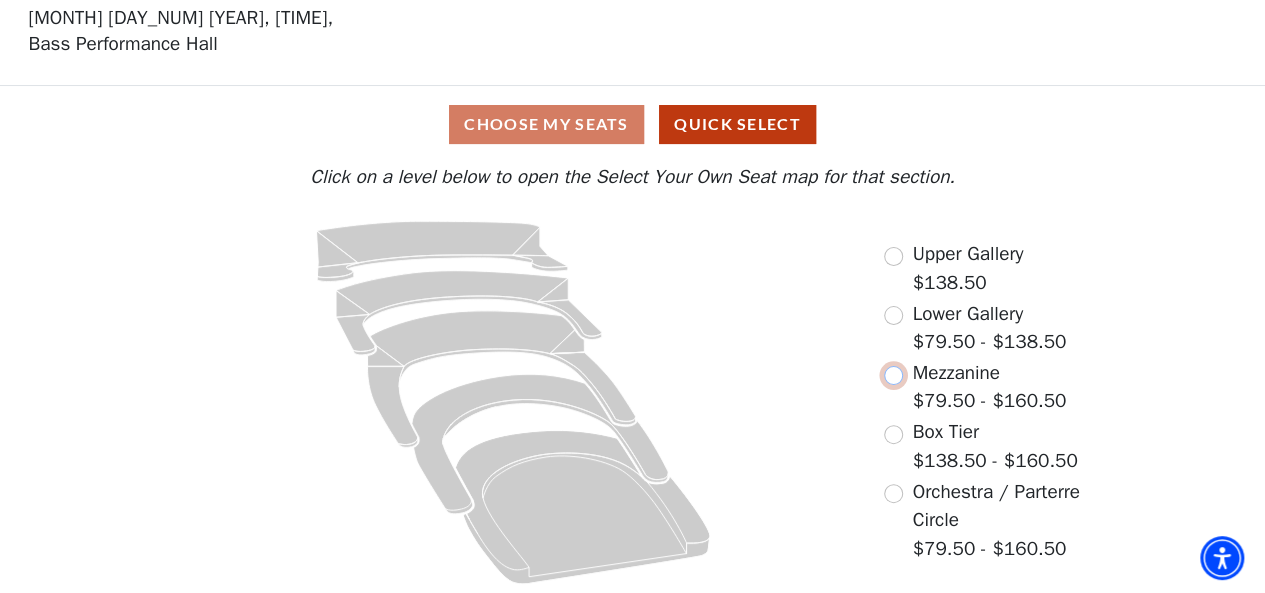 click at bounding box center [893, 375] 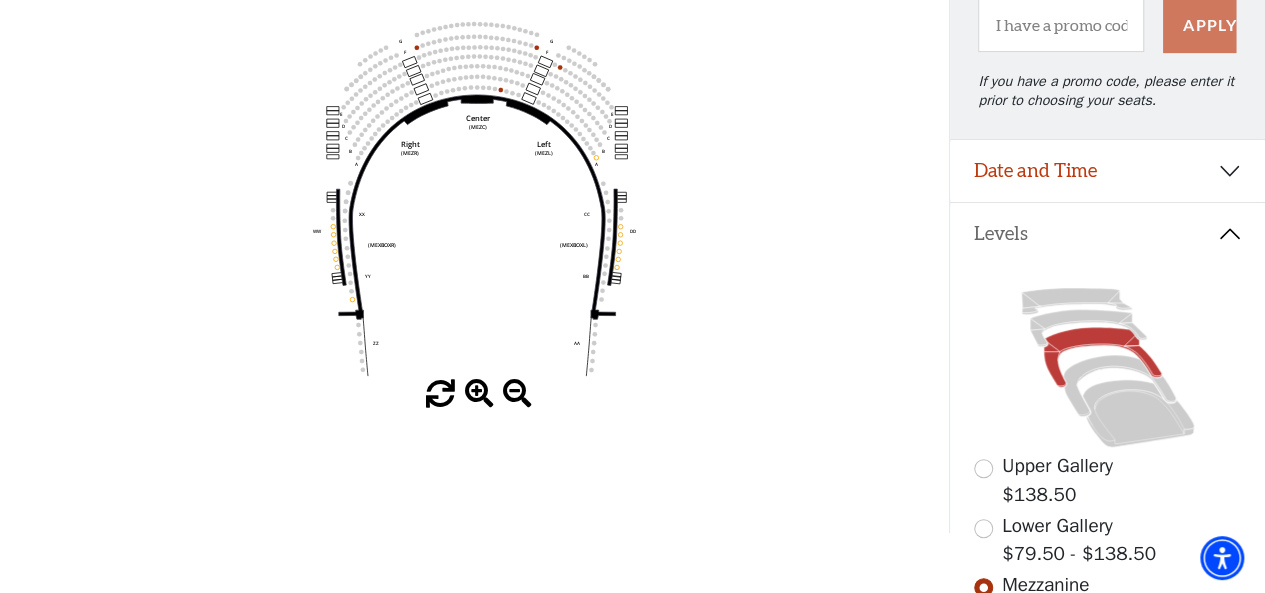 scroll, scrollTop: 27, scrollLeft: 0, axis: vertical 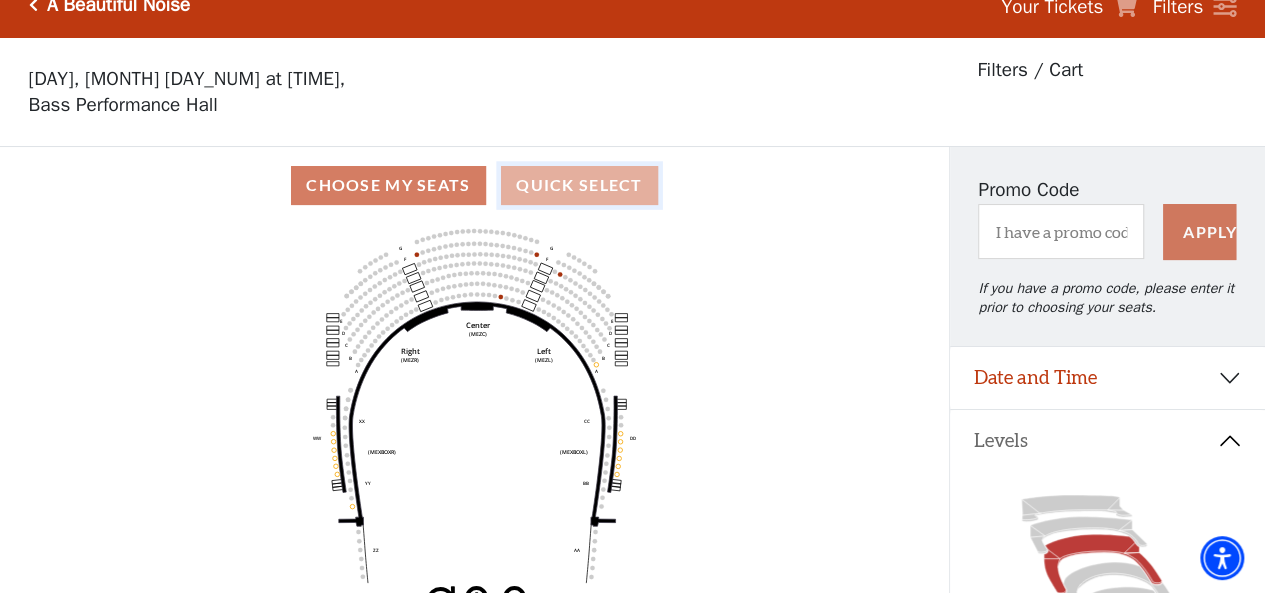 click on "Quick Select" at bounding box center [579, 185] 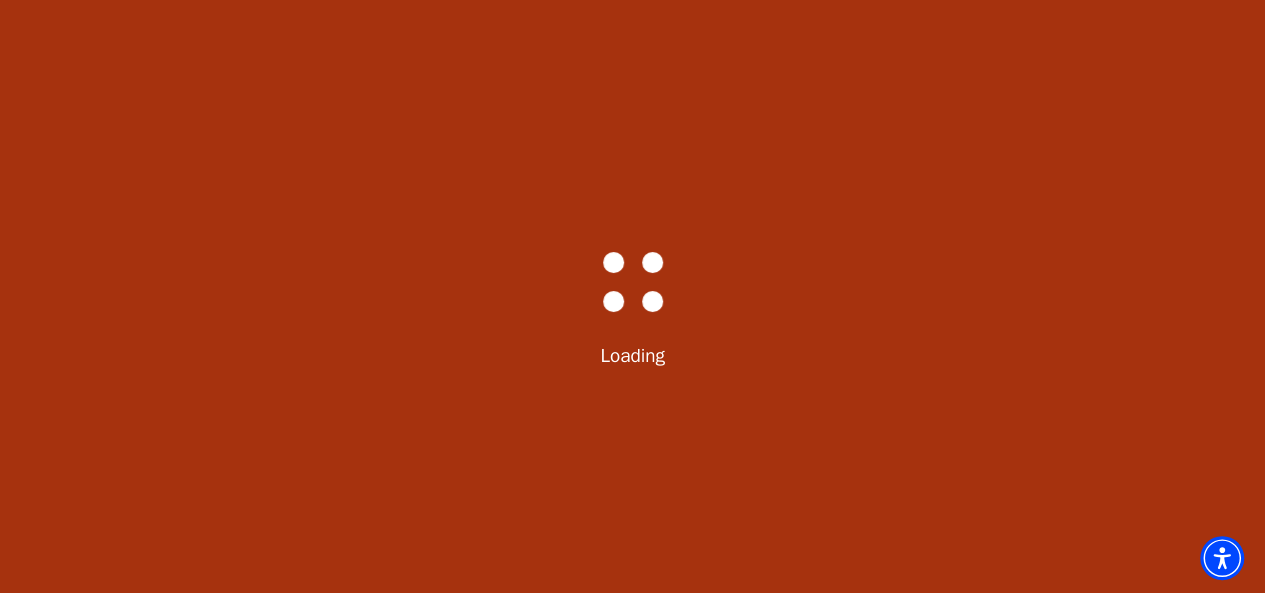 scroll, scrollTop: 0, scrollLeft: 0, axis: both 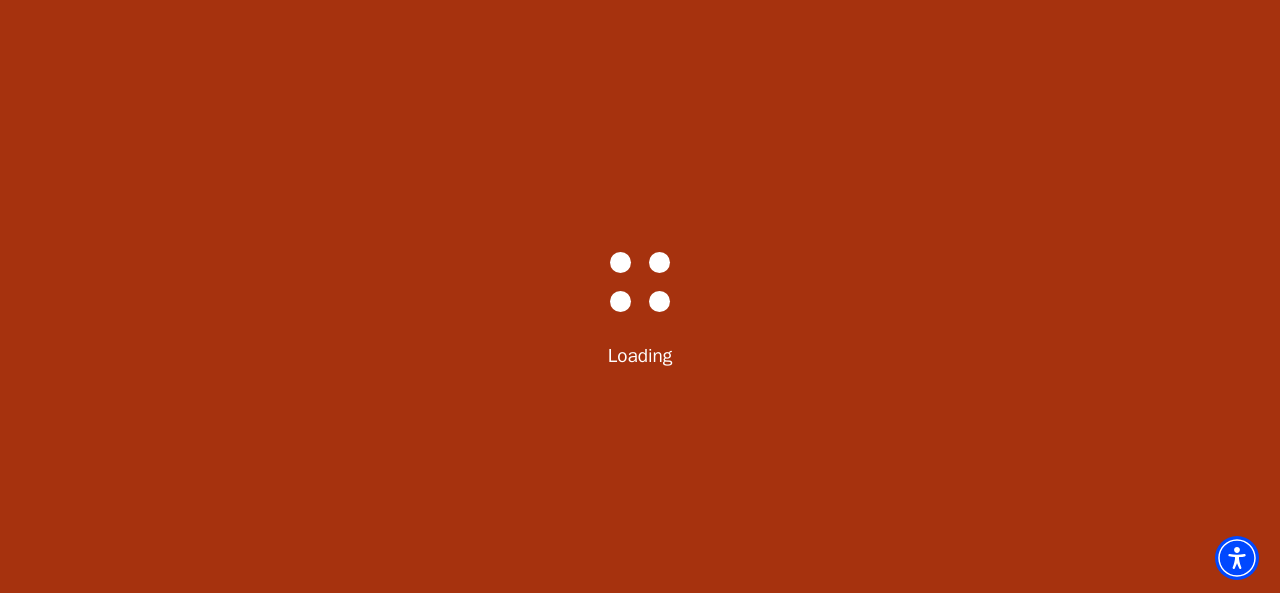 select on "6224" 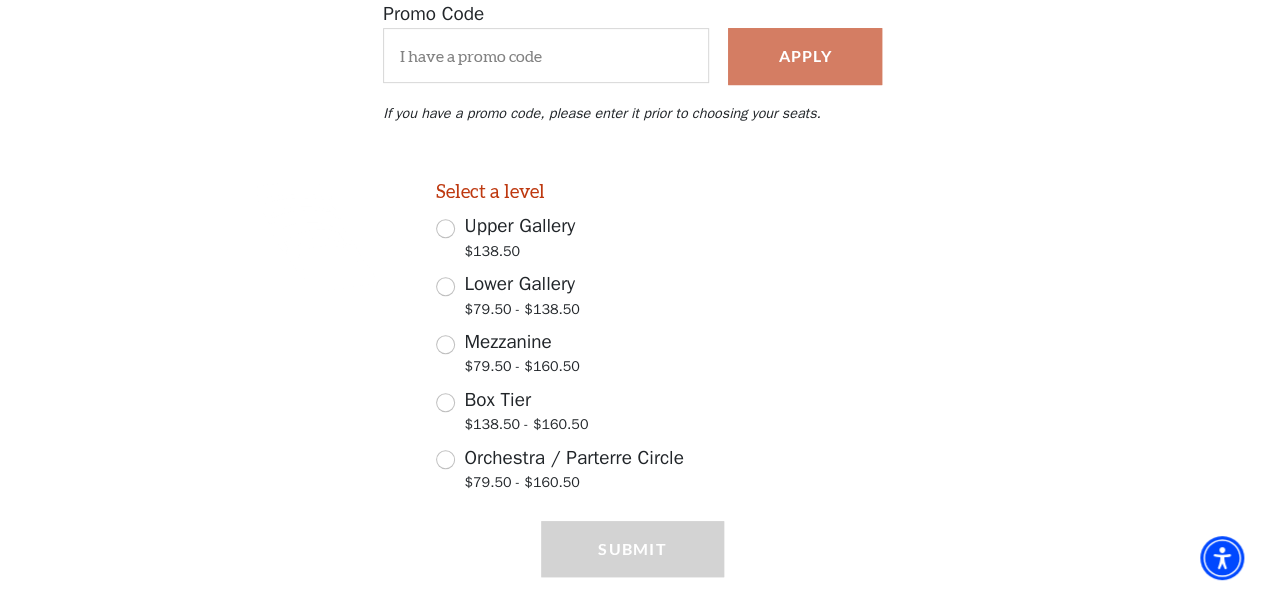 scroll, scrollTop: 456, scrollLeft: 0, axis: vertical 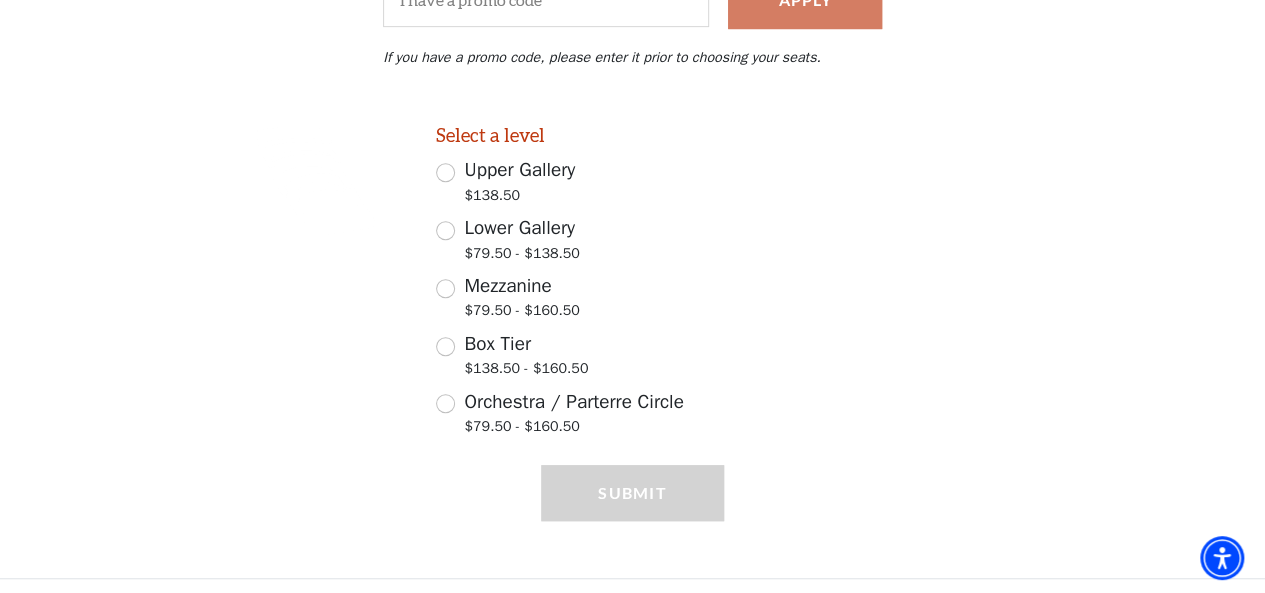 click on "Lower Gallery     $79.50 - $138.50" at bounding box center [580, 242] 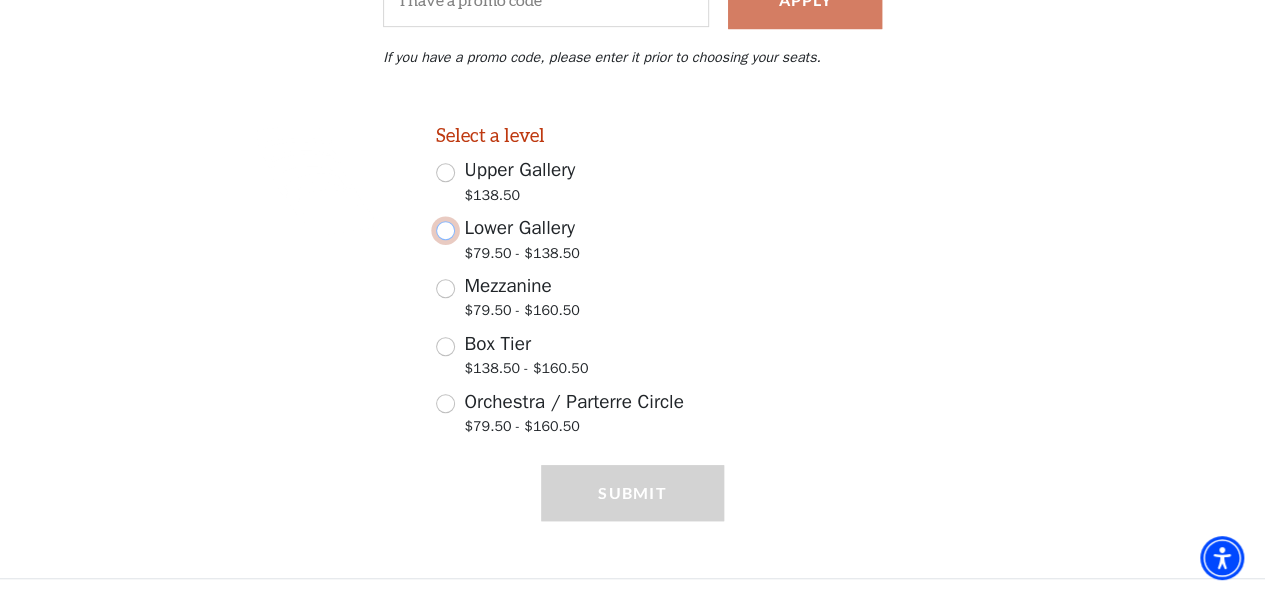 click on "Lower Gallery     $79.50 - $138.50" at bounding box center [445, 230] 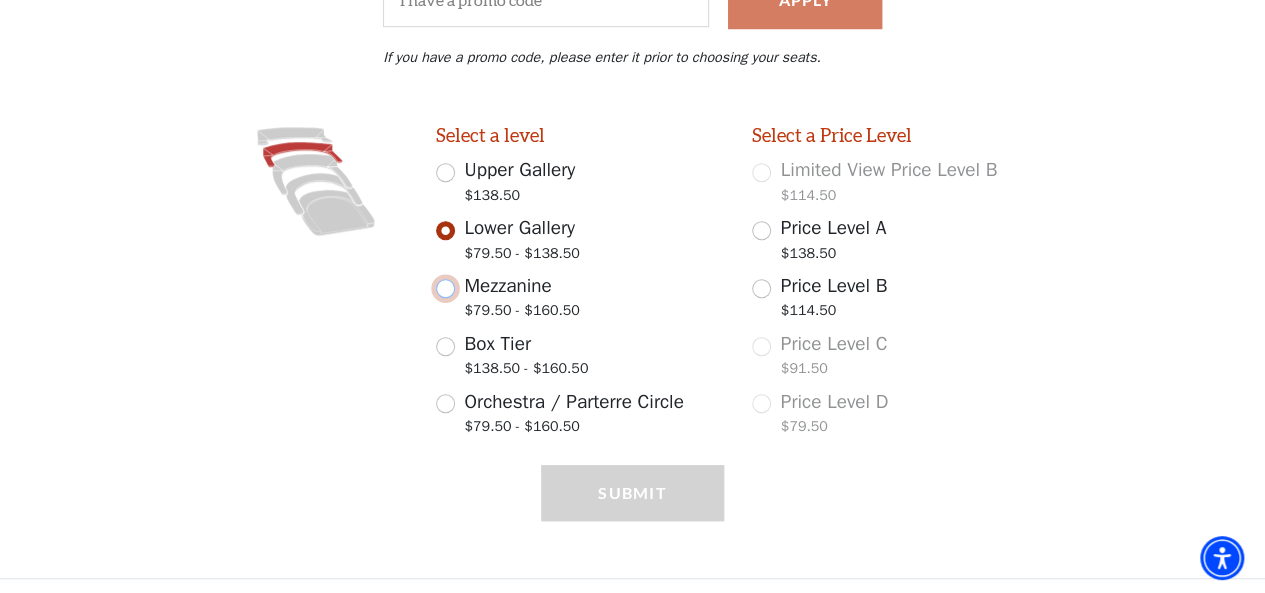 click on "Mezzanine     $79.50 - $160.50" at bounding box center (445, 288) 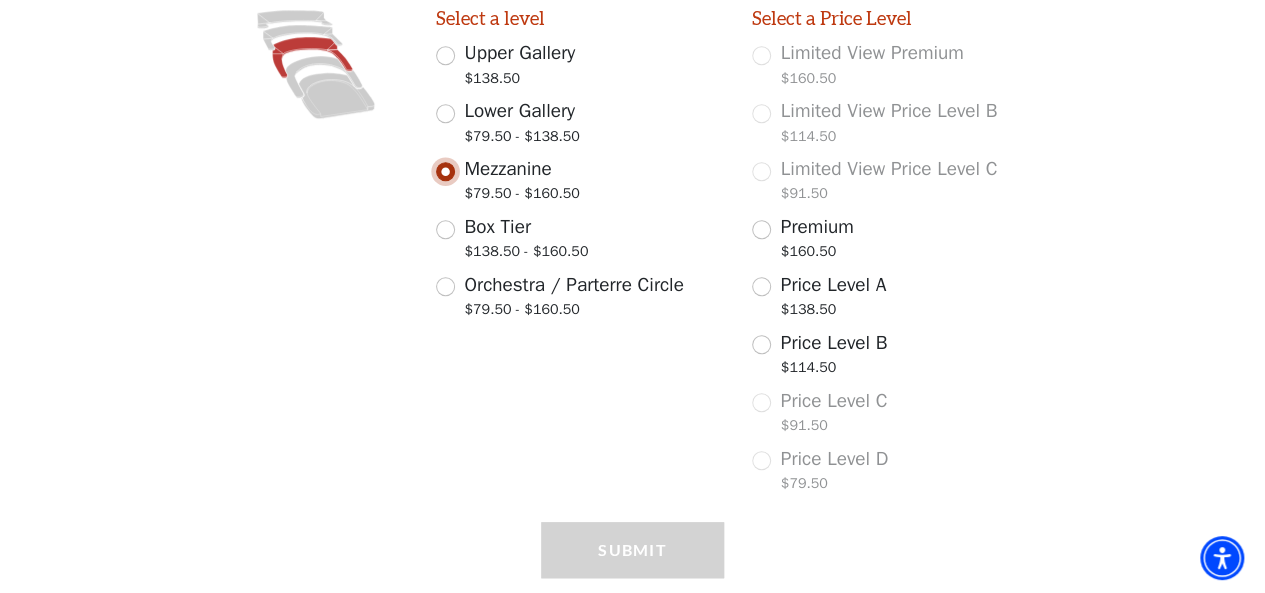 scroll, scrollTop: 576, scrollLeft: 0, axis: vertical 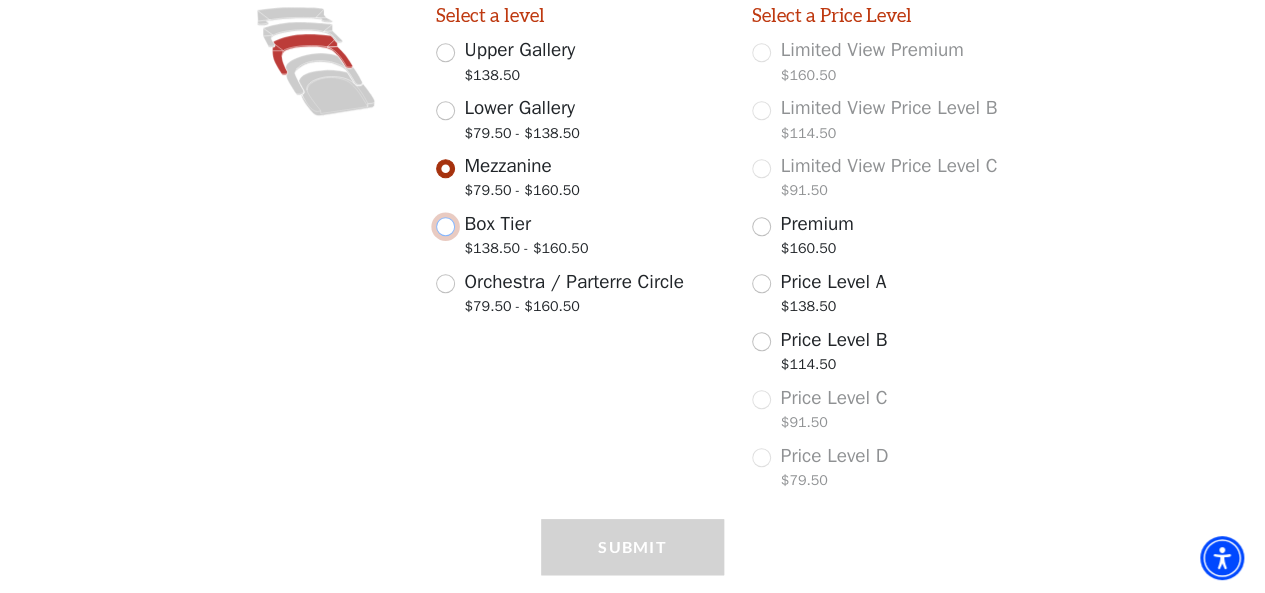click on "Box Tier     $138.50 - $160.50" at bounding box center (445, 226) 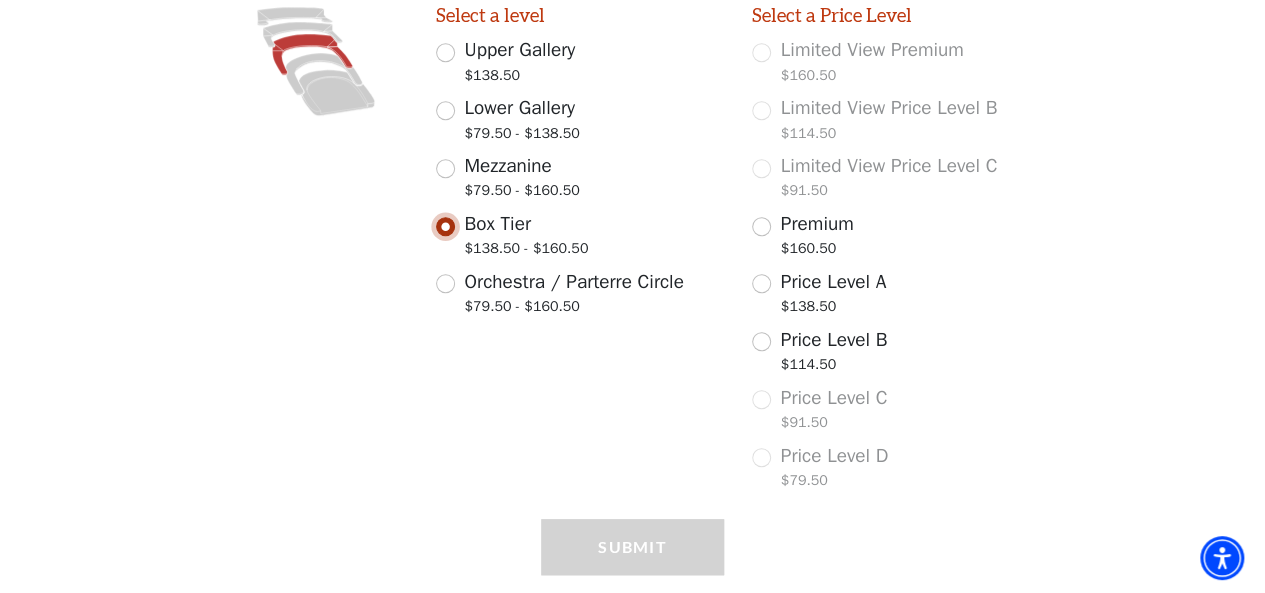 scroll, scrollTop: 456, scrollLeft: 0, axis: vertical 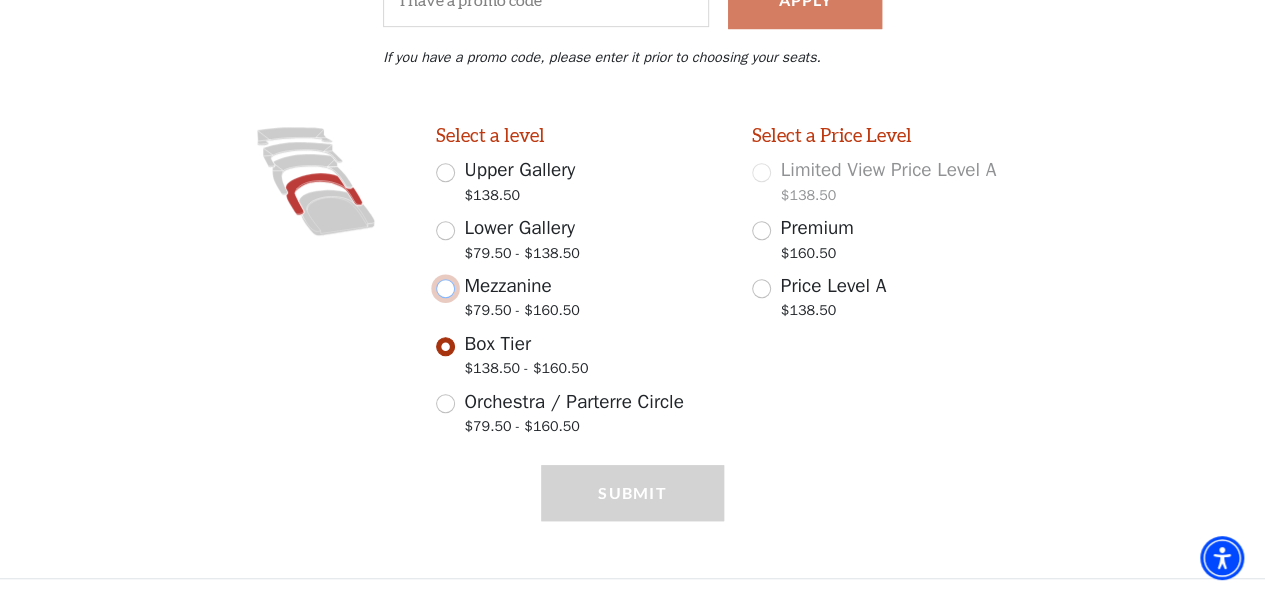 click on "Mezzanine     $79.50 - $160.50" at bounding box center (445, 288) 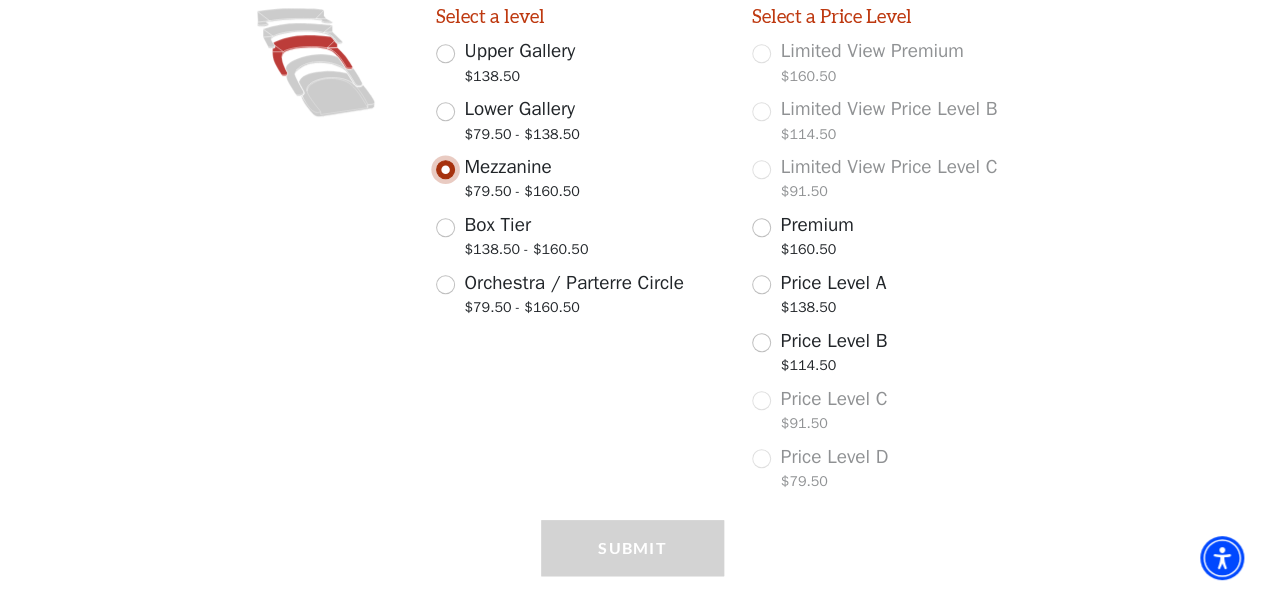scroll, scrollTop: 576, scrollLeft: 0, axis: vertical 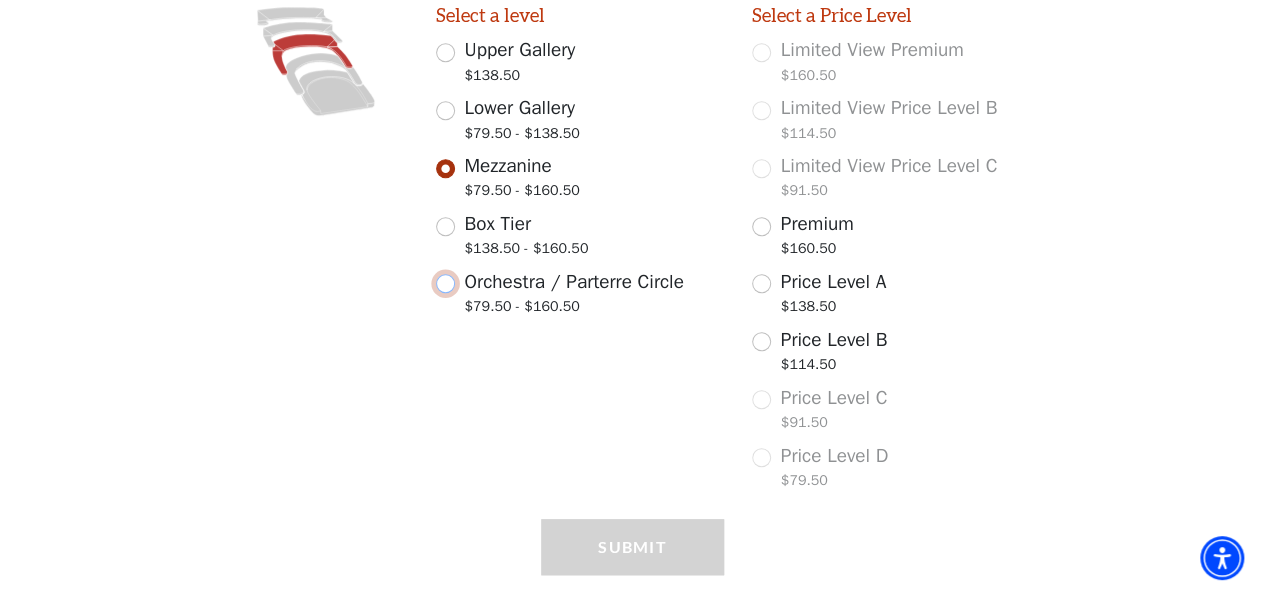 click on "Orchestra / Parterre Circle     $79.50 - $160.50" at bounding box center [445, 283] 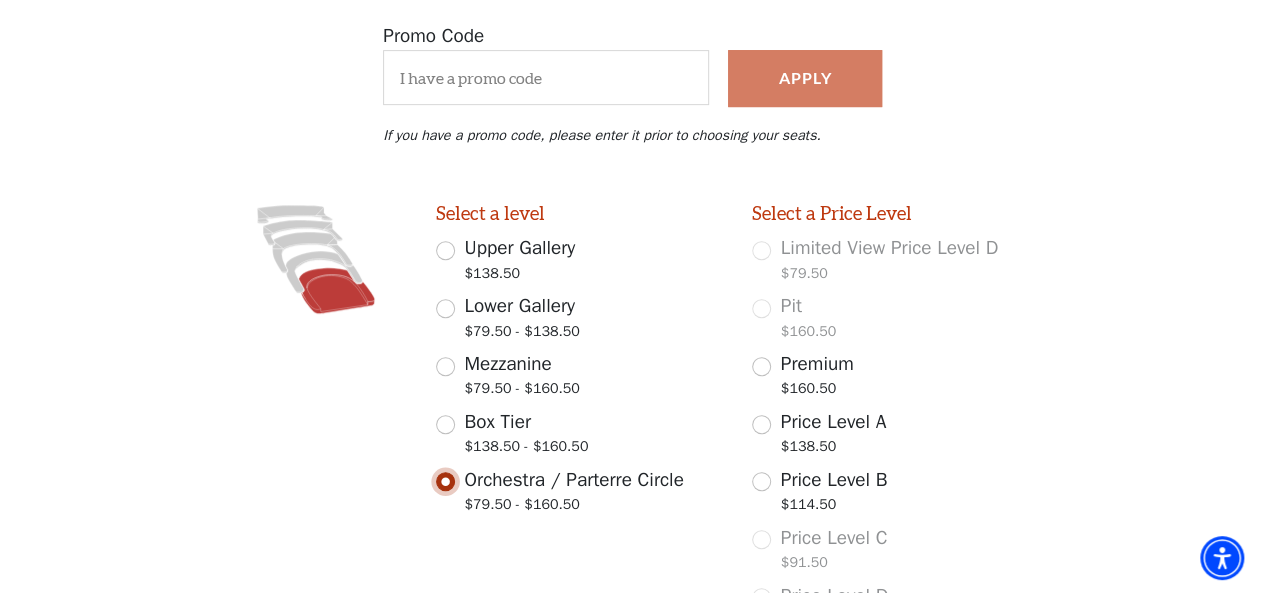 scroll, scrollTop: 372, scrollLeft: 0, axis: vertical 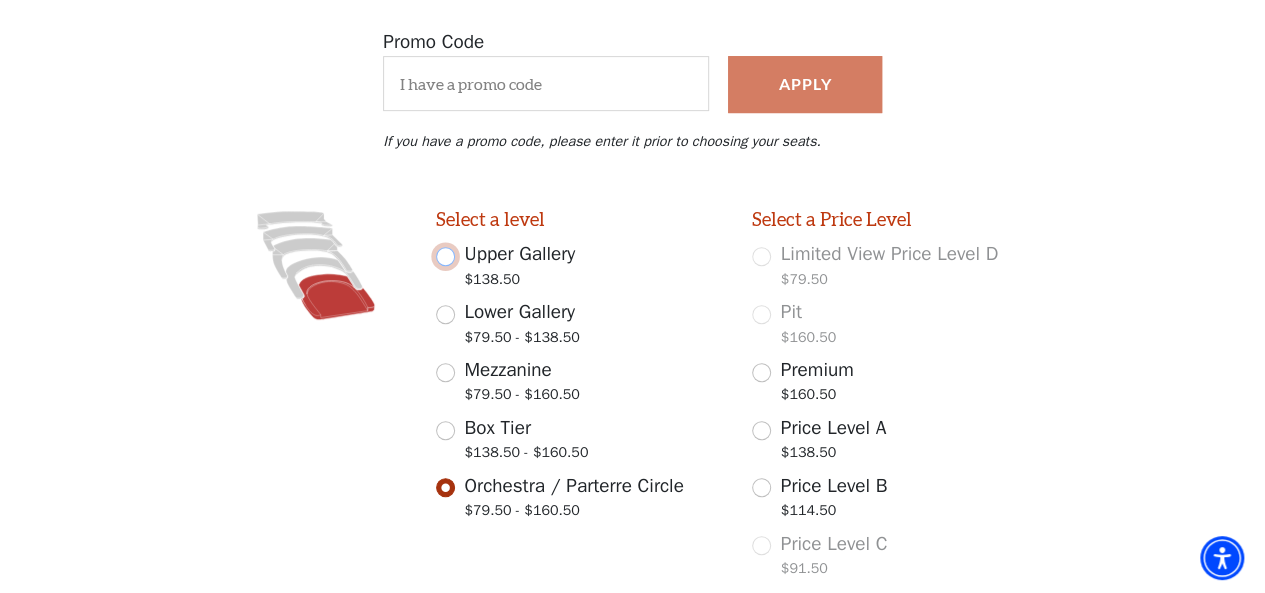 click on "Upper Gallery     $138.50" at bounding box center (445, 256) 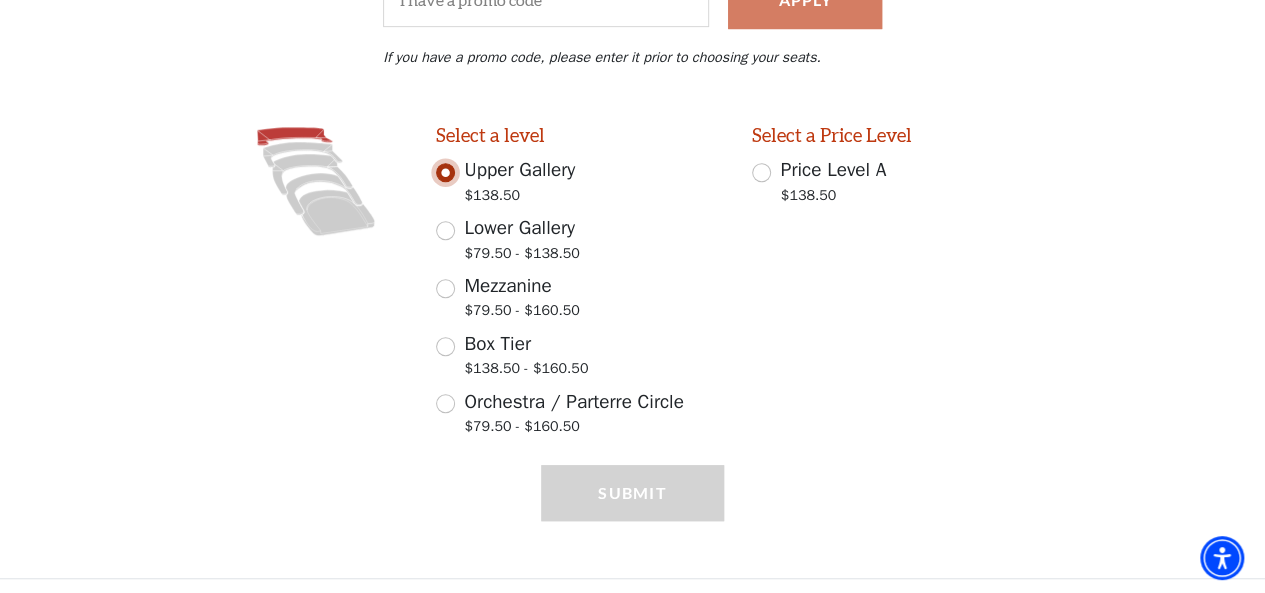 scroll, scrollTop: 0, scrollLeft: 0, axis: both 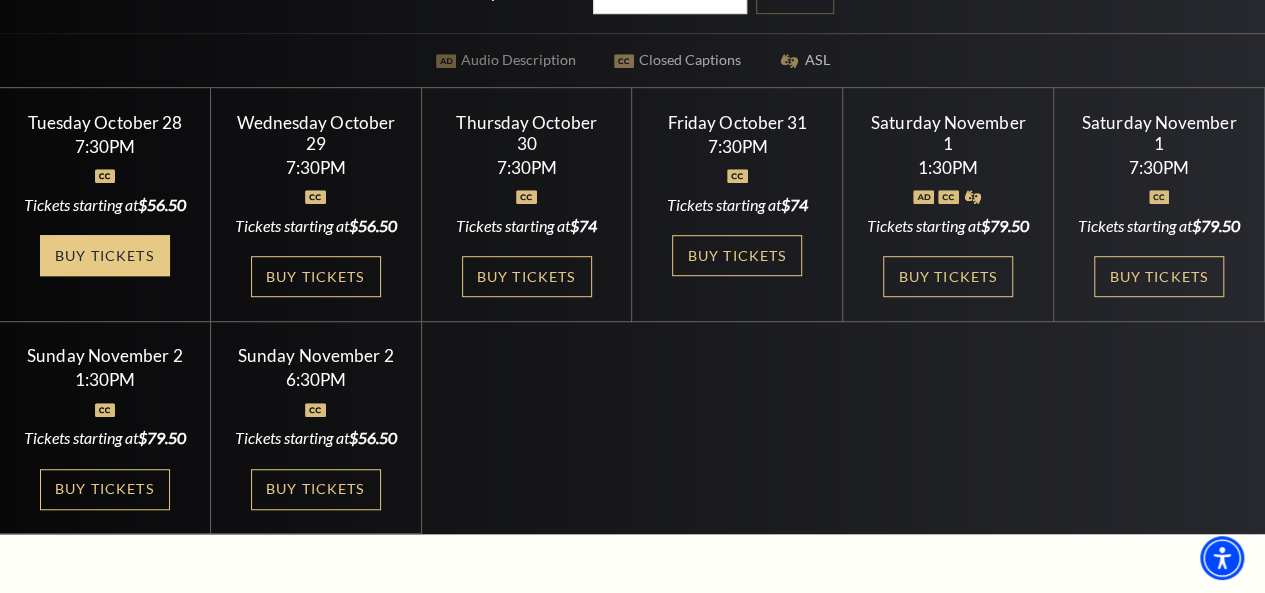 click on "Buy Tickets" at bounding box center [105, 255] 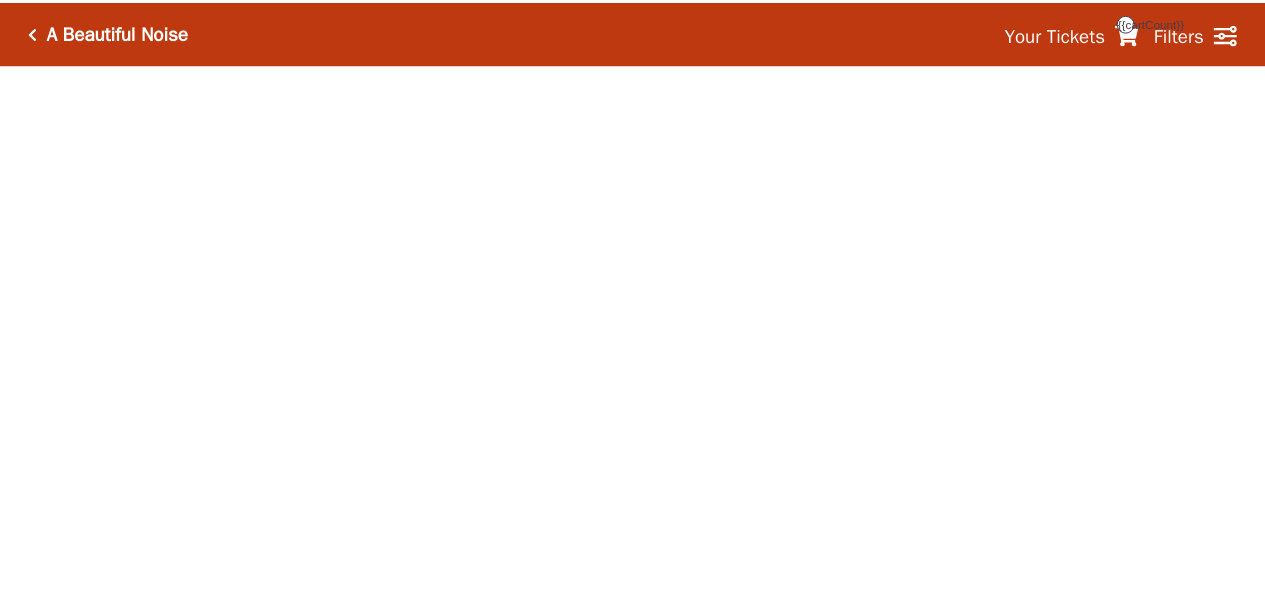 scroll, scrollTop: 0, scrollLeft: 0, axis: both 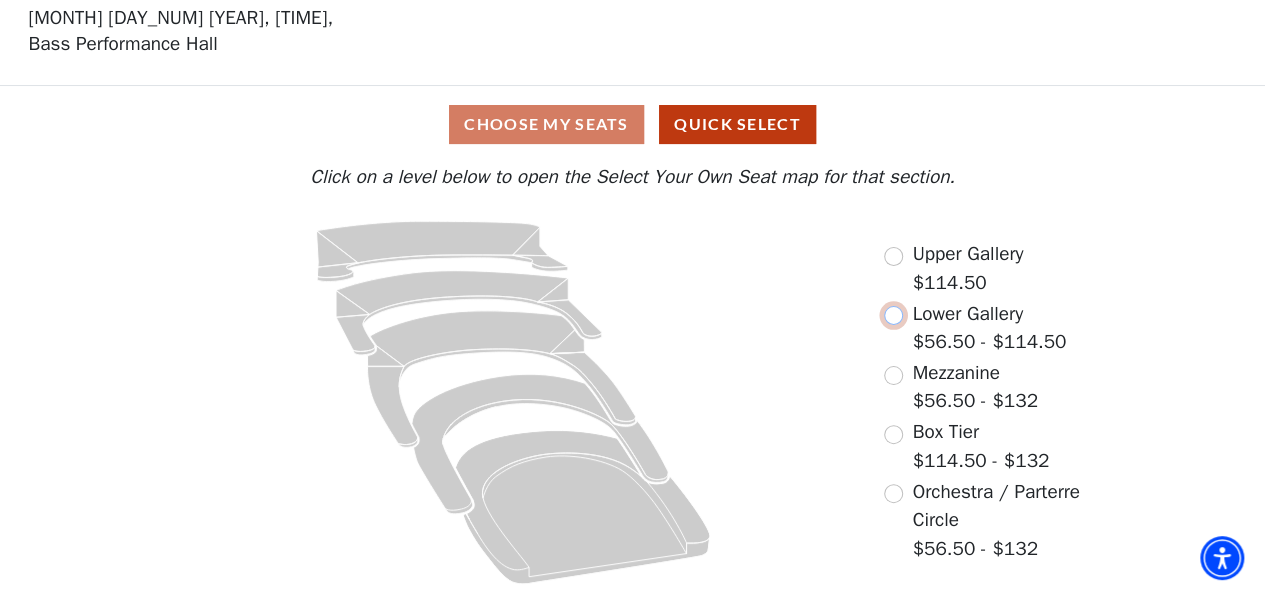 click at bounding box center (893, 315) 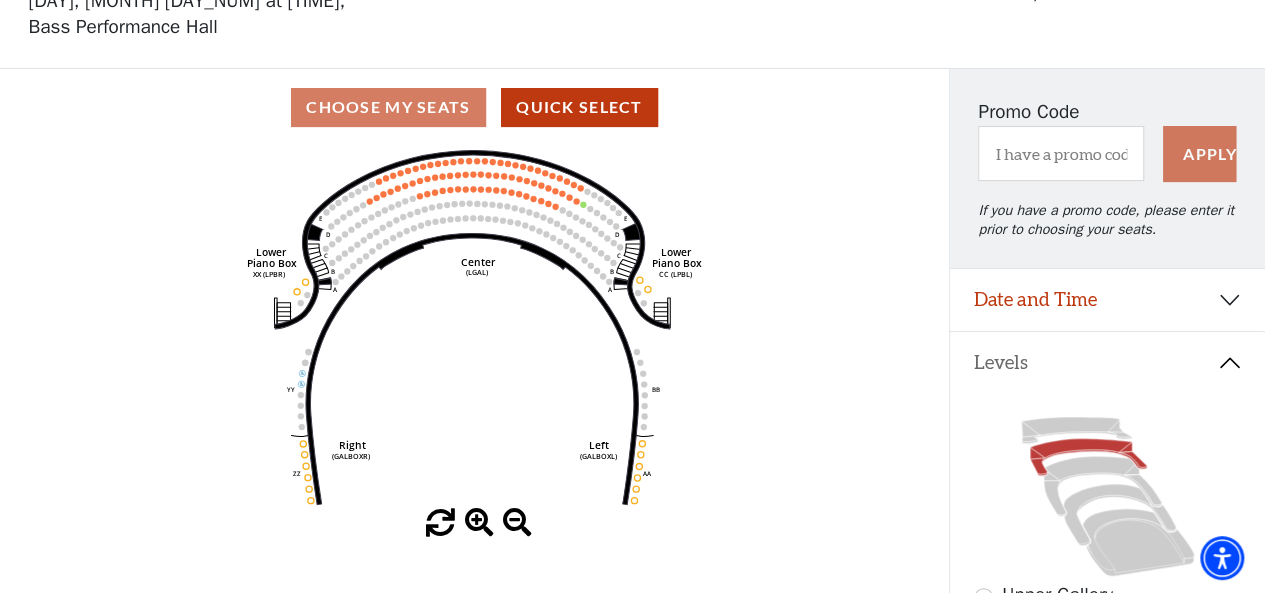 scroll, scrollTop: 100, scrollLeft: 0, axis: vertical 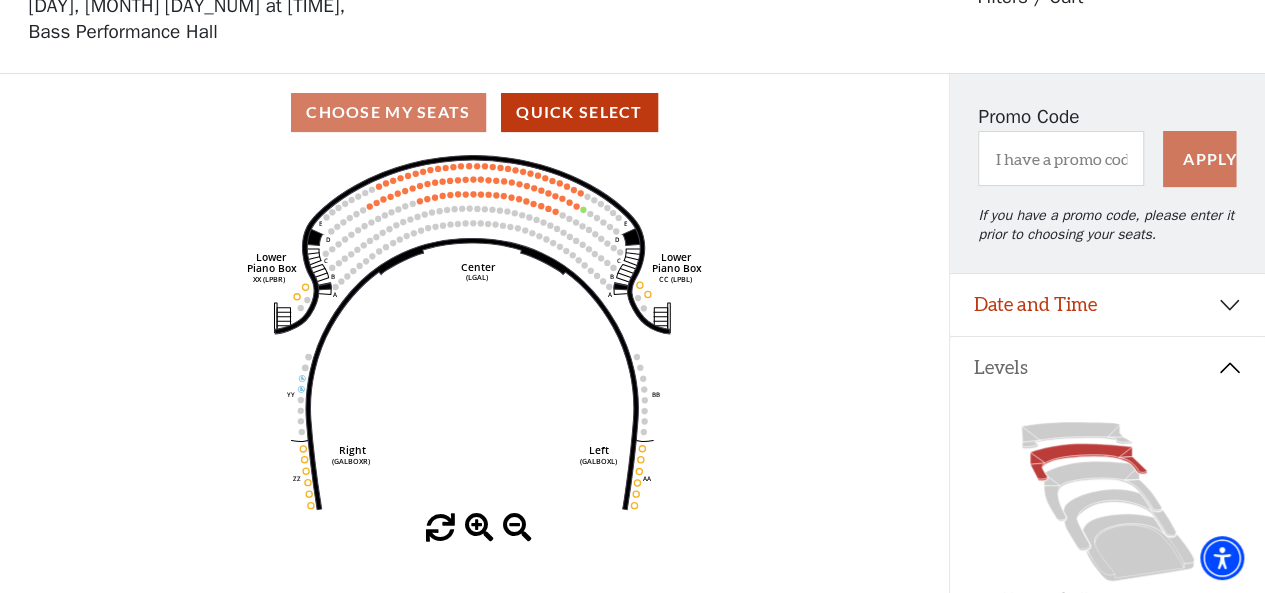 click at bounding box center (479, 528) 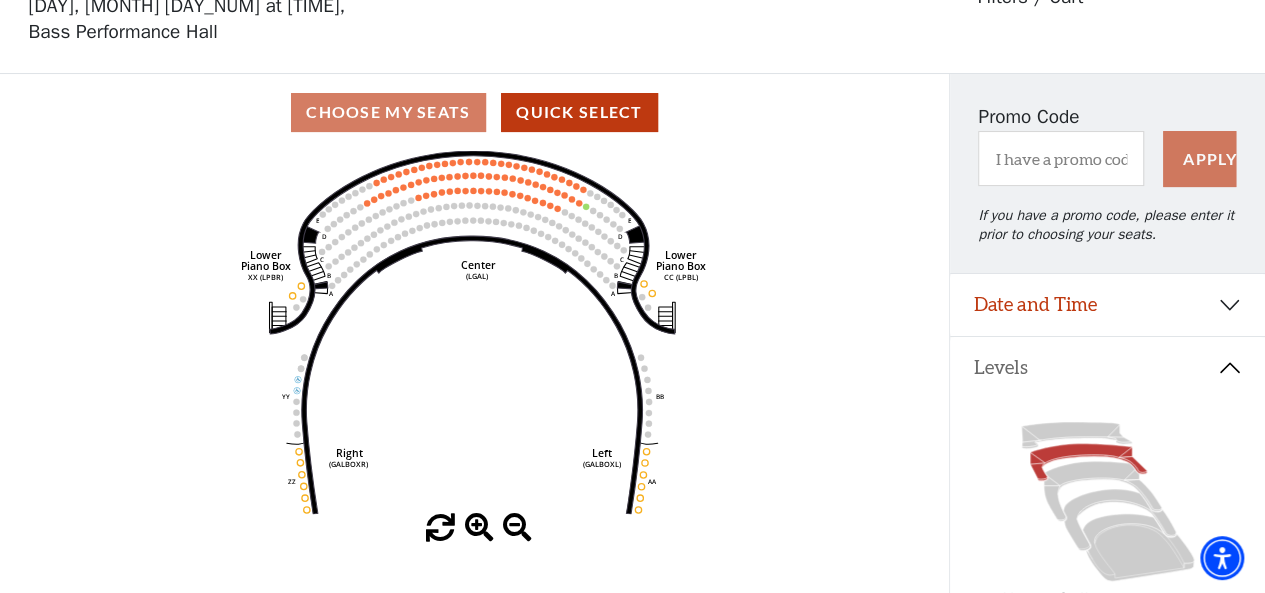 click at bounding box center [479, 528] 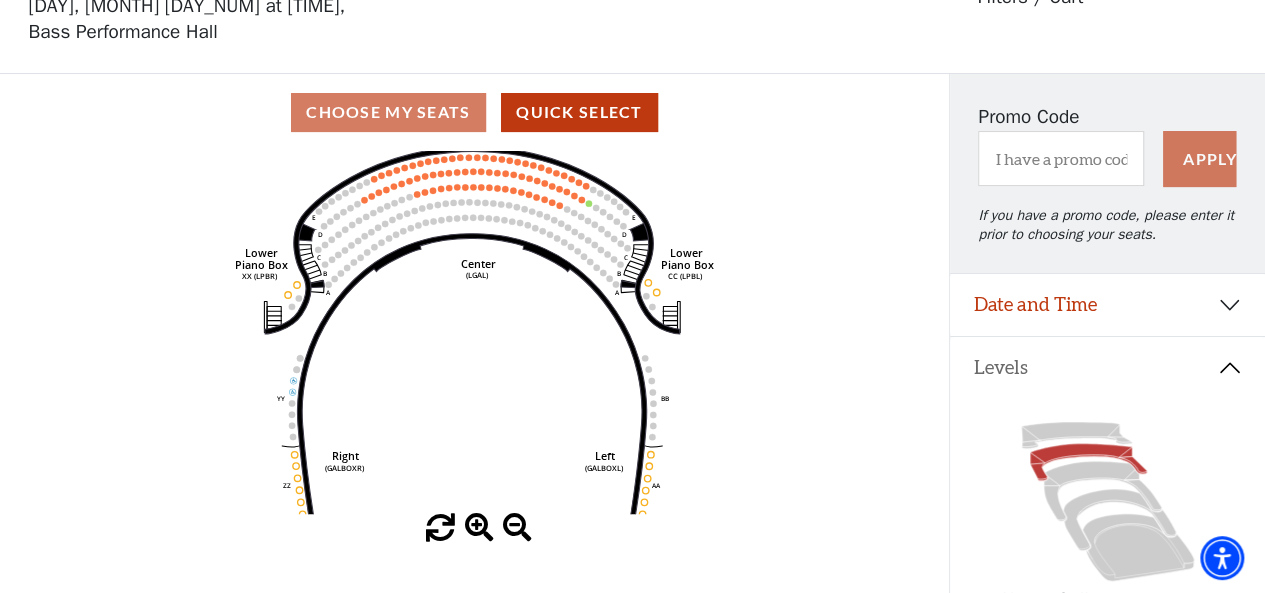 click at bounding box center [479, 528] 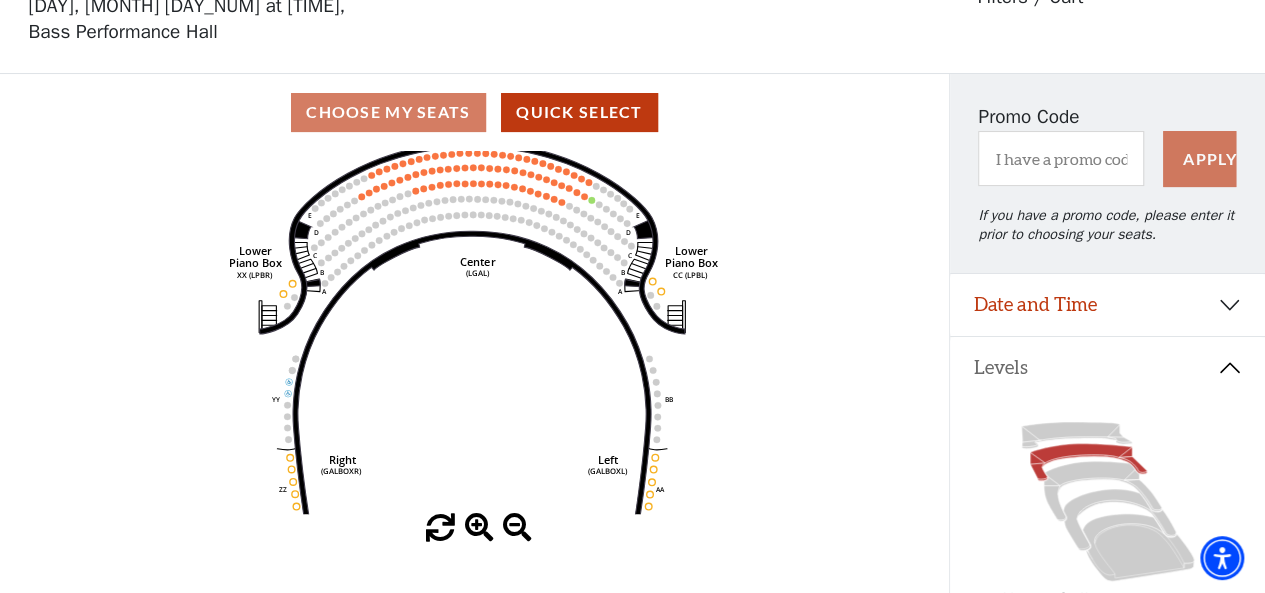 click at bounding box center [479, 528] 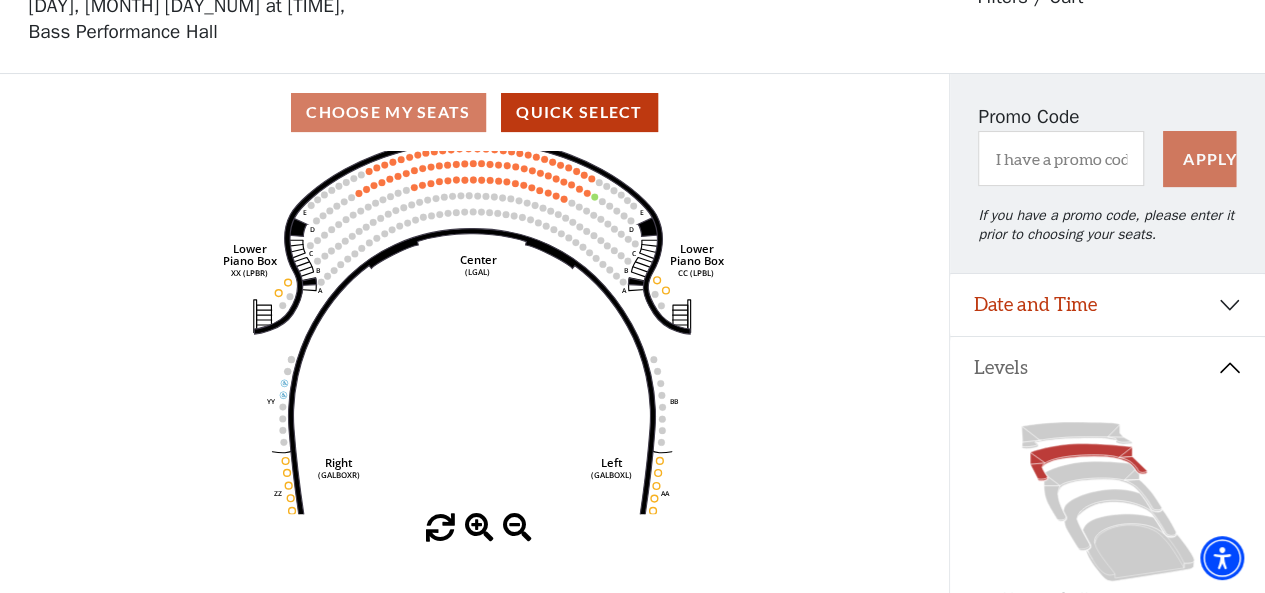 click at bounding box center (479, 528) 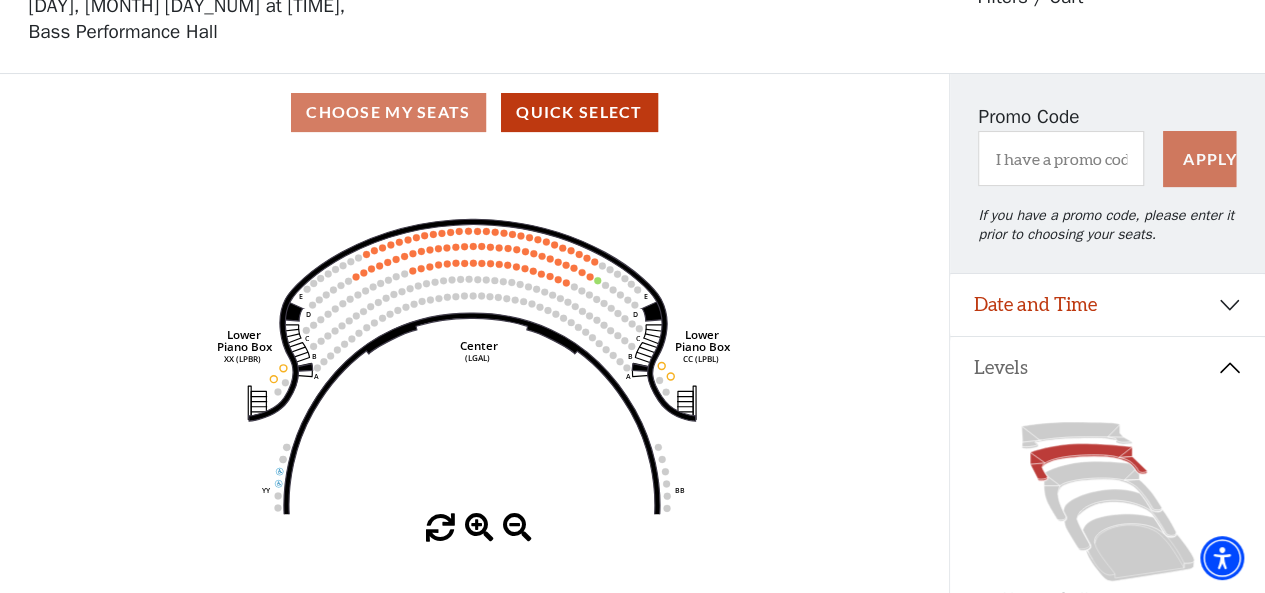drag, startPoint x: 494, startPoint y: 289, endPoint x: 502, endPoint y: 399, distance: 110.29053 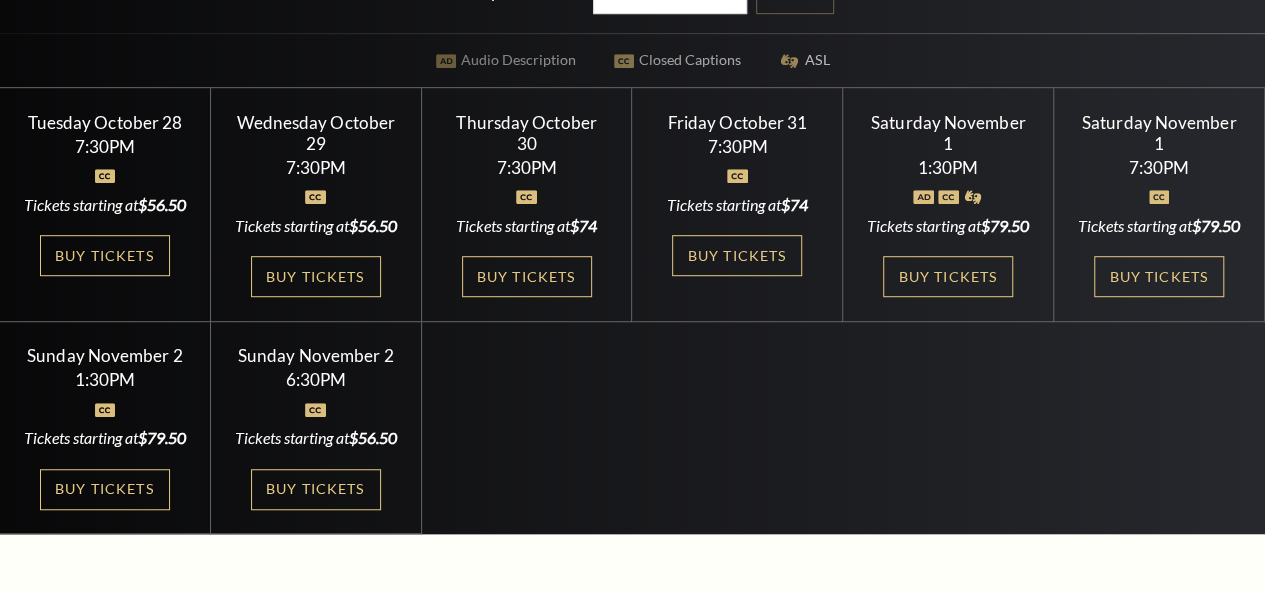 scroll, scrollTop: 500, scrollLeft: 0, axis: vertical 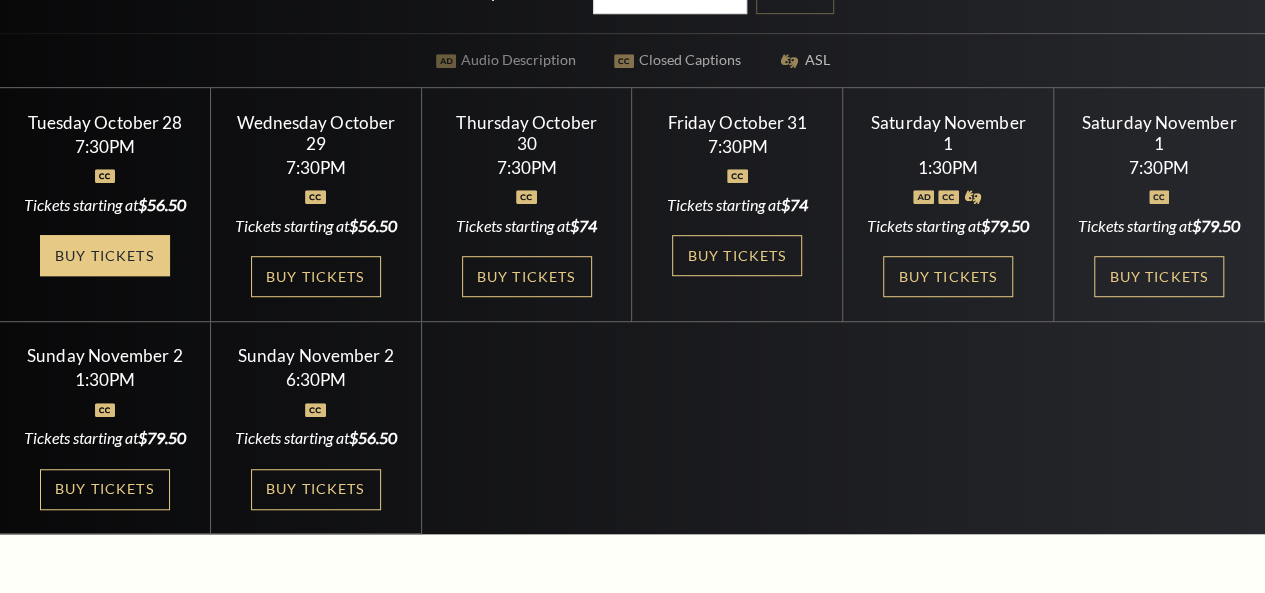 click on "Buy Tickets" at bounding box center (105, 255) 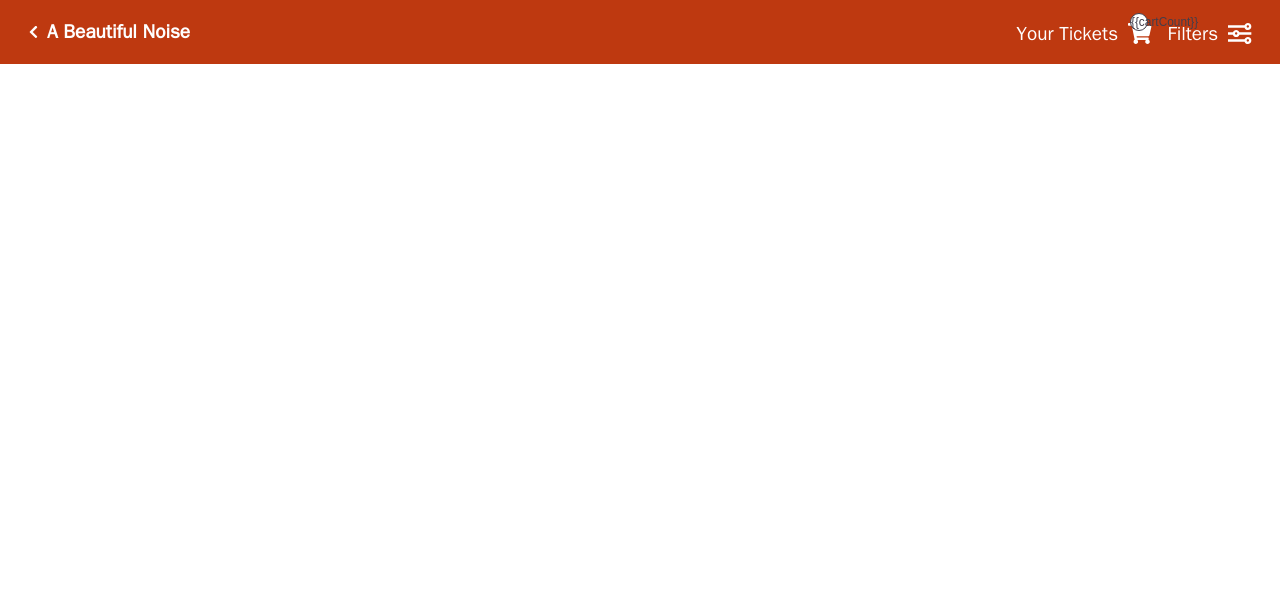 scroll, scrollTop: 0, scrollLeft: 0, axis: both 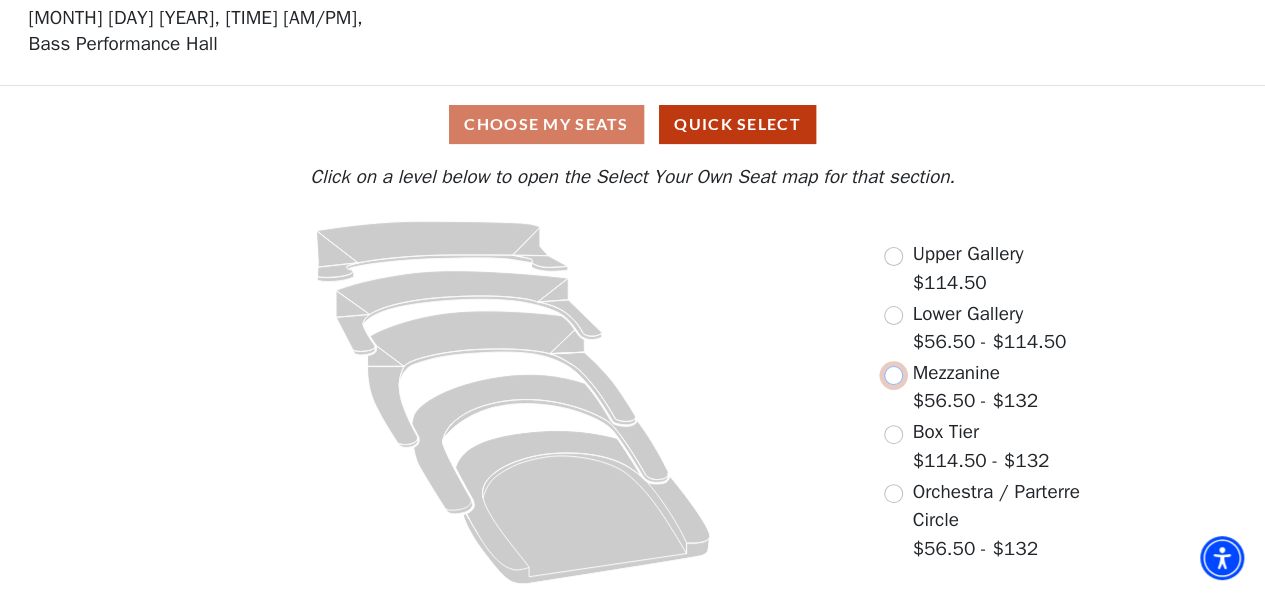click at bounding box center (893, 375) 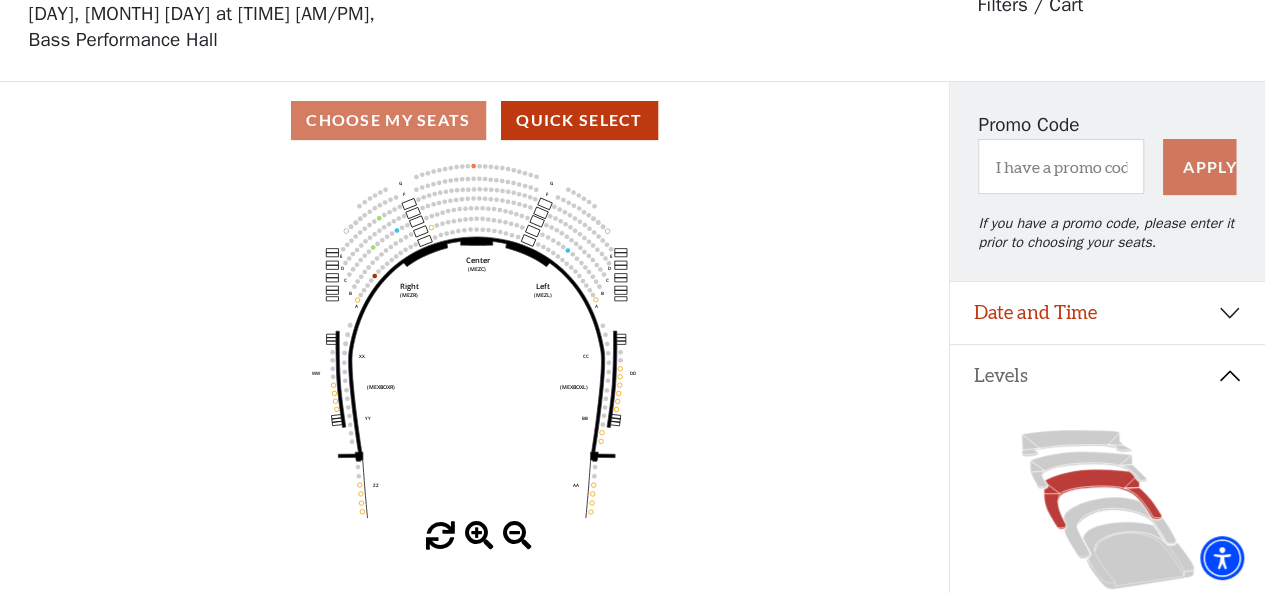scroll, scrollTop: 627, scrollLeft: 0, axis: vertical 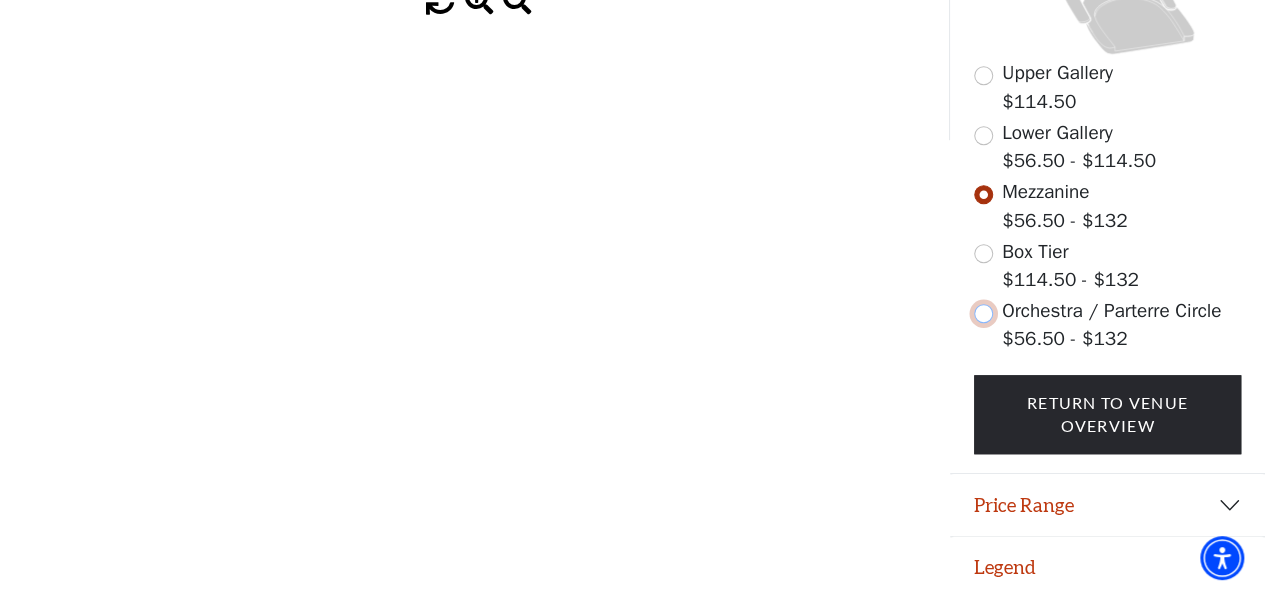 click at bounding box center (983, 313) 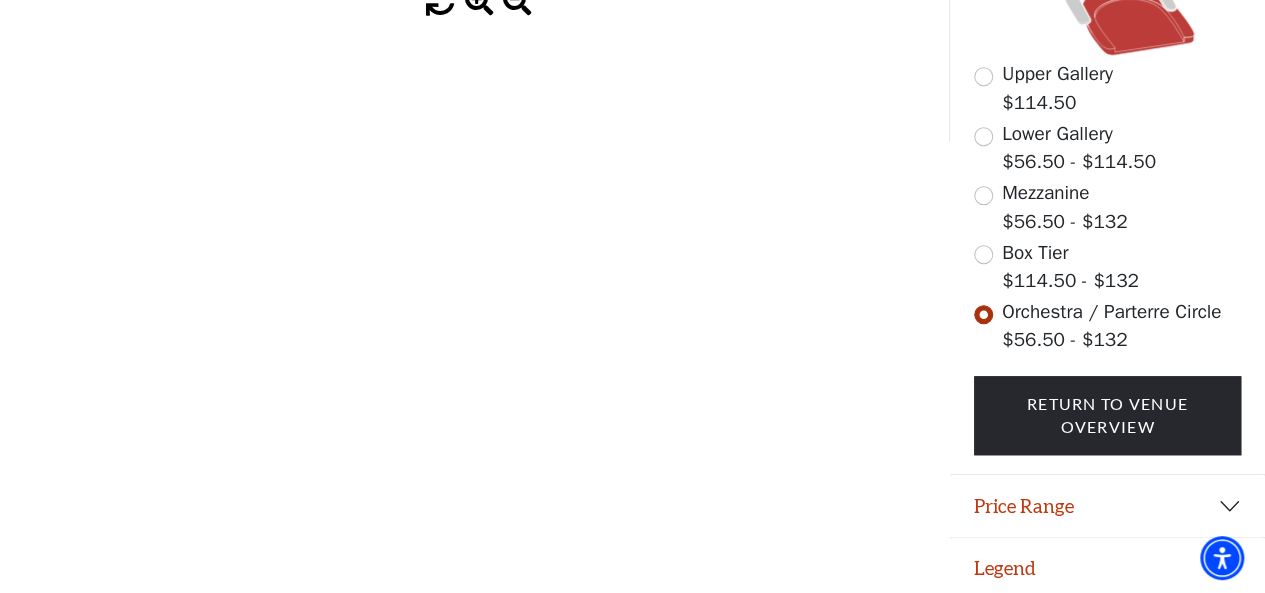 scroll, scrollTop: 627, scrollLeft: 0, axis: vertical 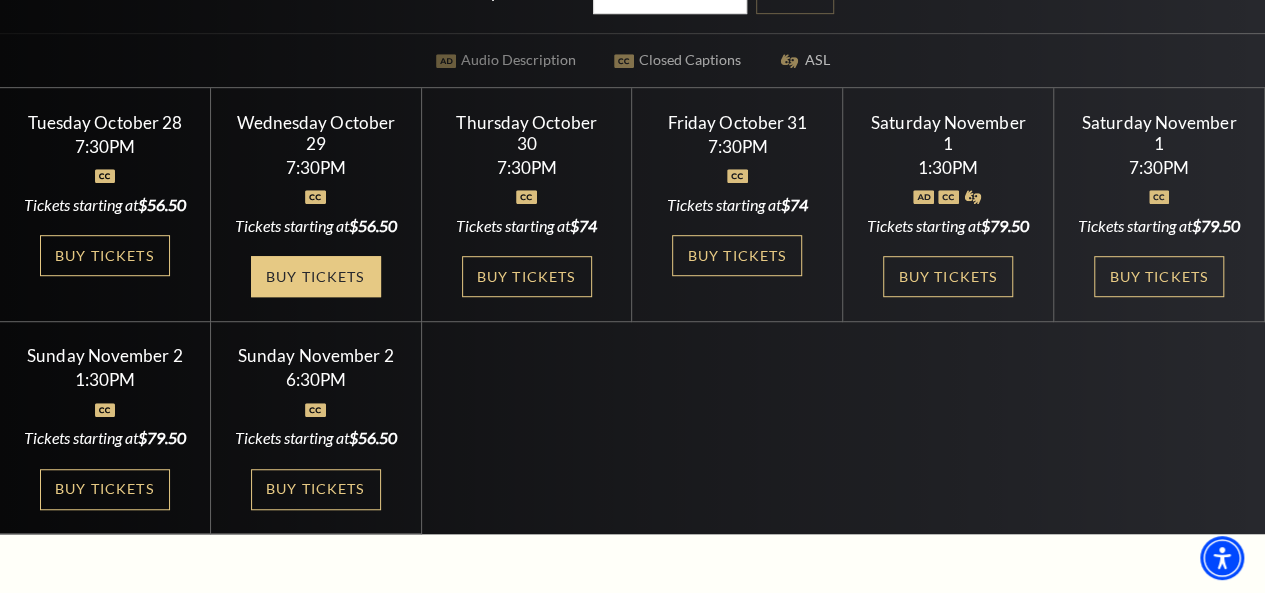 click on "Buy Tickets" at bounding box center (316, 276) 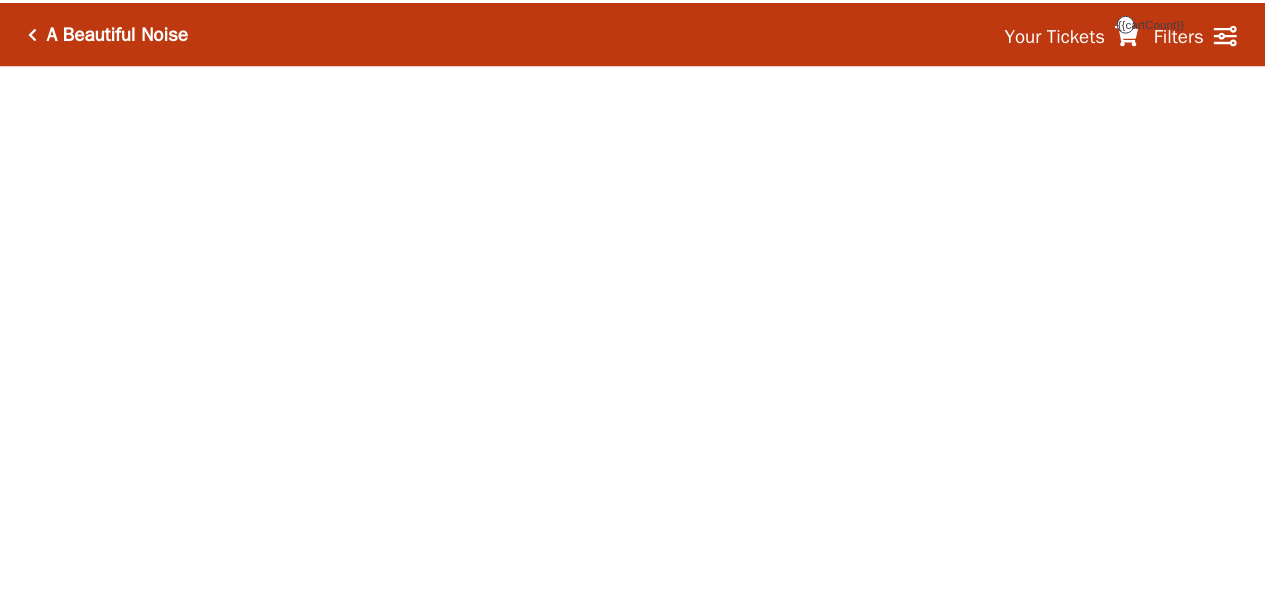 scroll, scrollTop: 0, scrollLeft: 0, axis: both 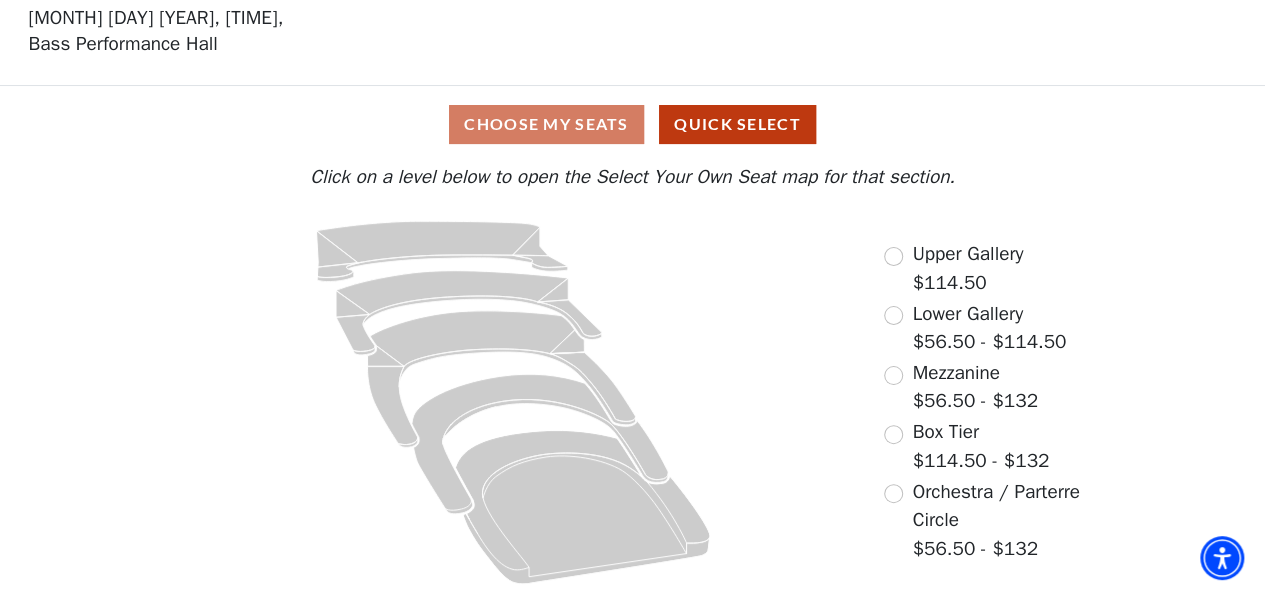 click on "Lower Gallery $56.50 - $114.50" at bounding box center [975, 328] 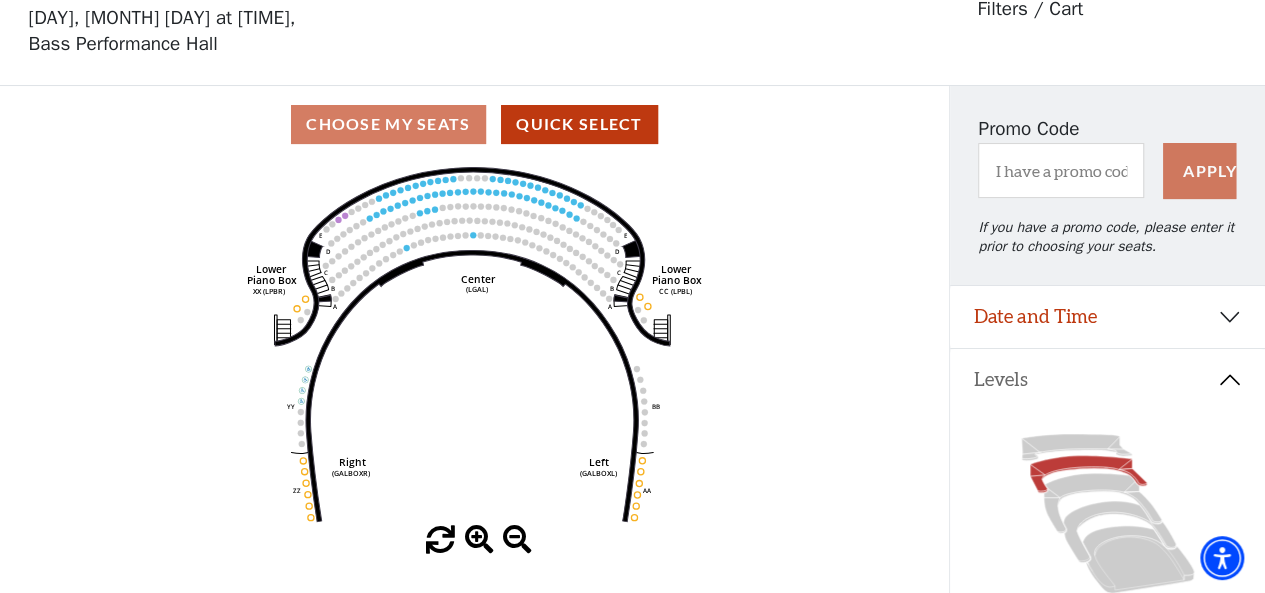 scroll, scrollTop: 92, scrollLeft: 0, axis: vertical 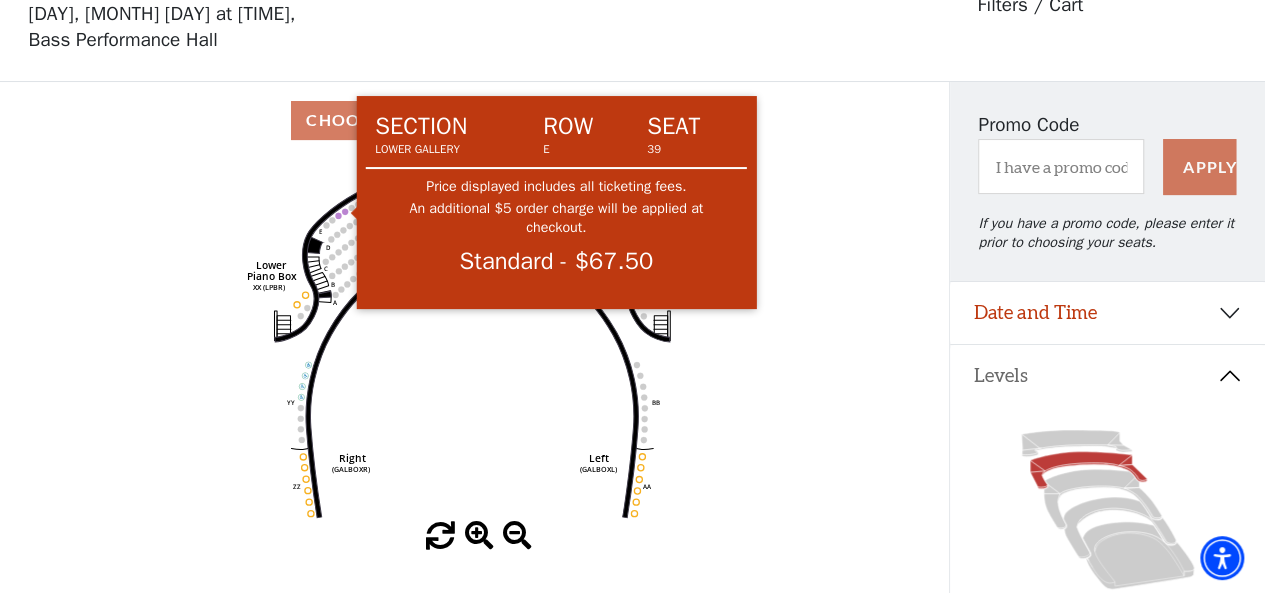 click 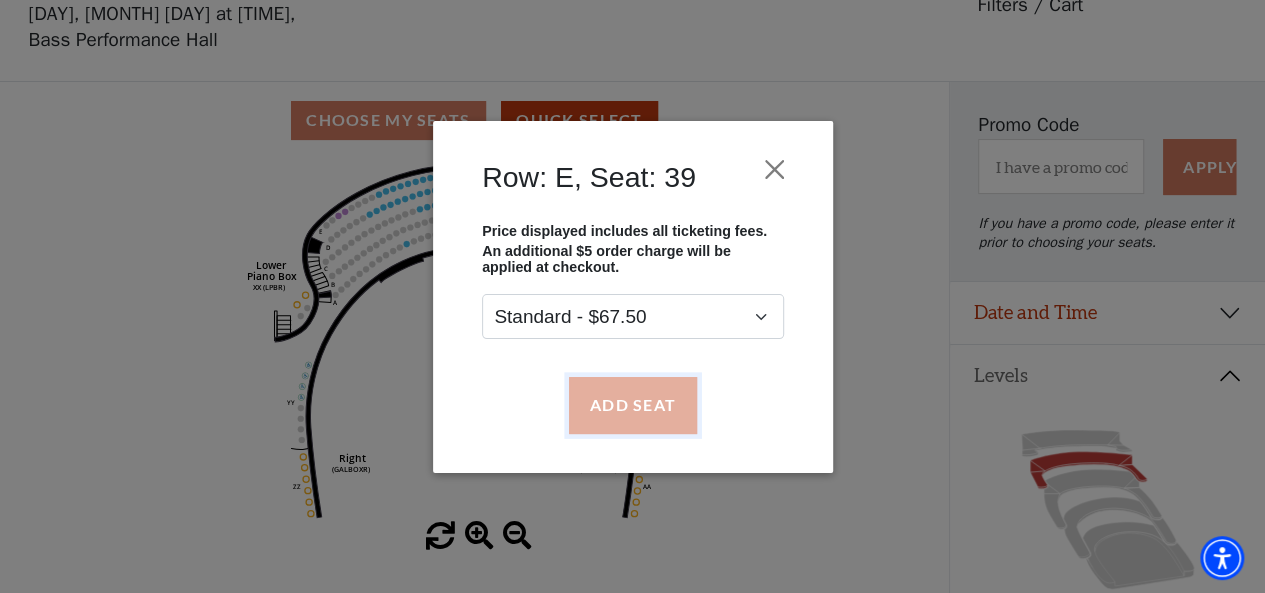 click on "Add Seat" at bounding box center [632, 405] 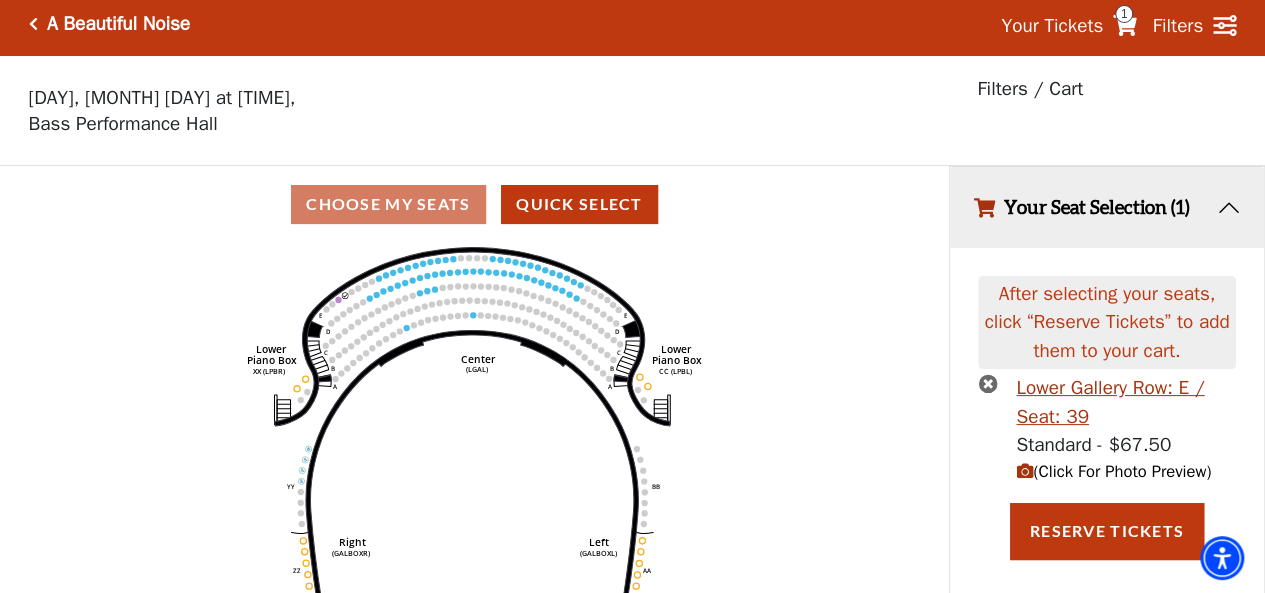scroll, scrollTop: 0, scrollLeft: 0, axis: both 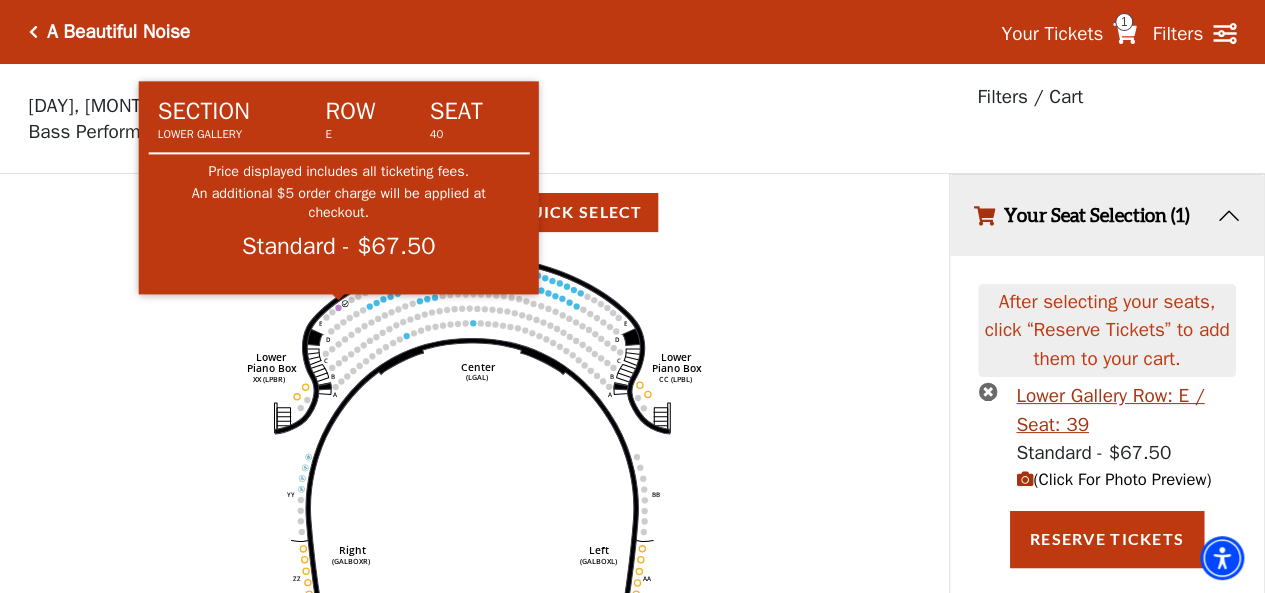 click 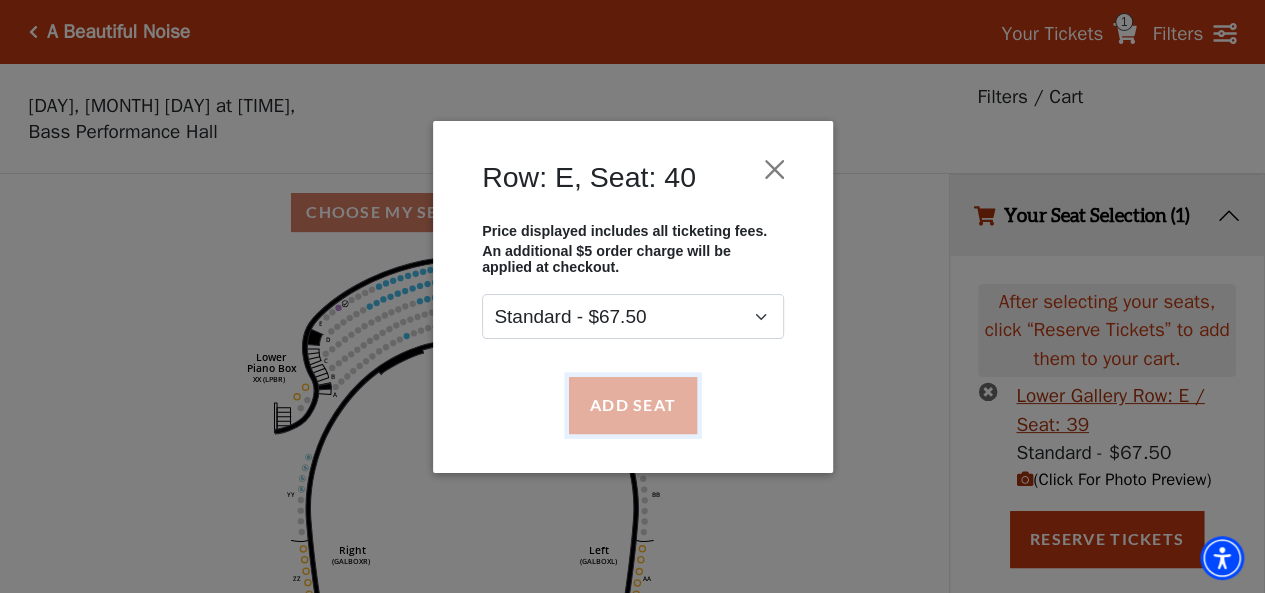 click on "Add Seat" at bounding box center (632, 405) 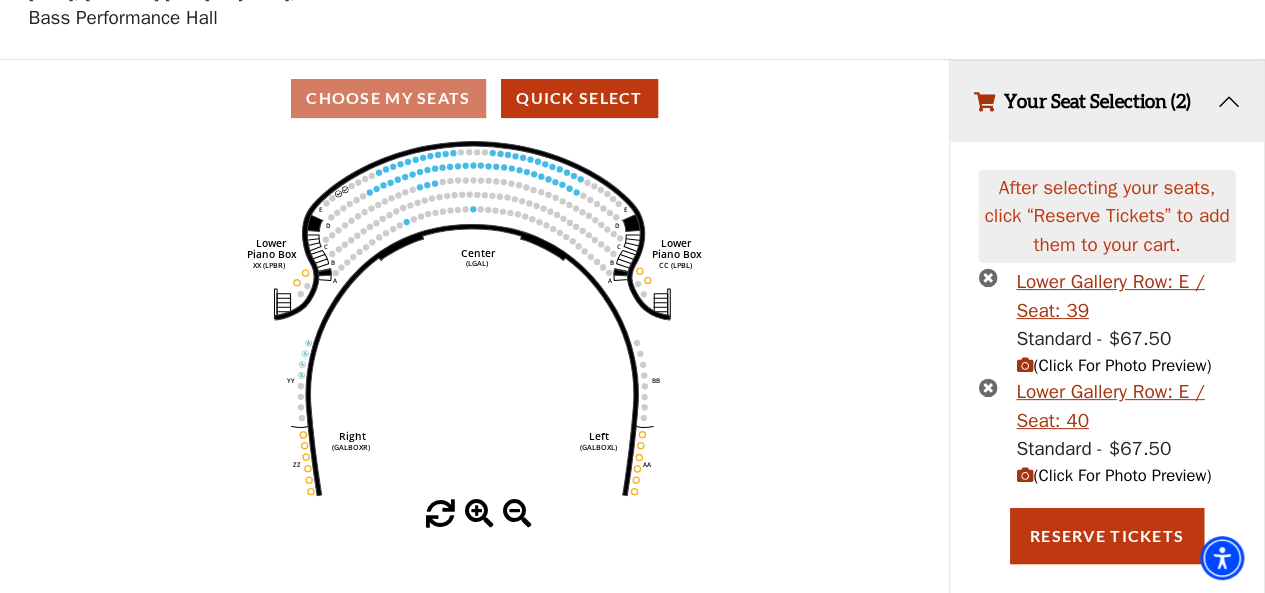 scroll, scrollTop: 130, scrollLeft: 0, axis: vertical 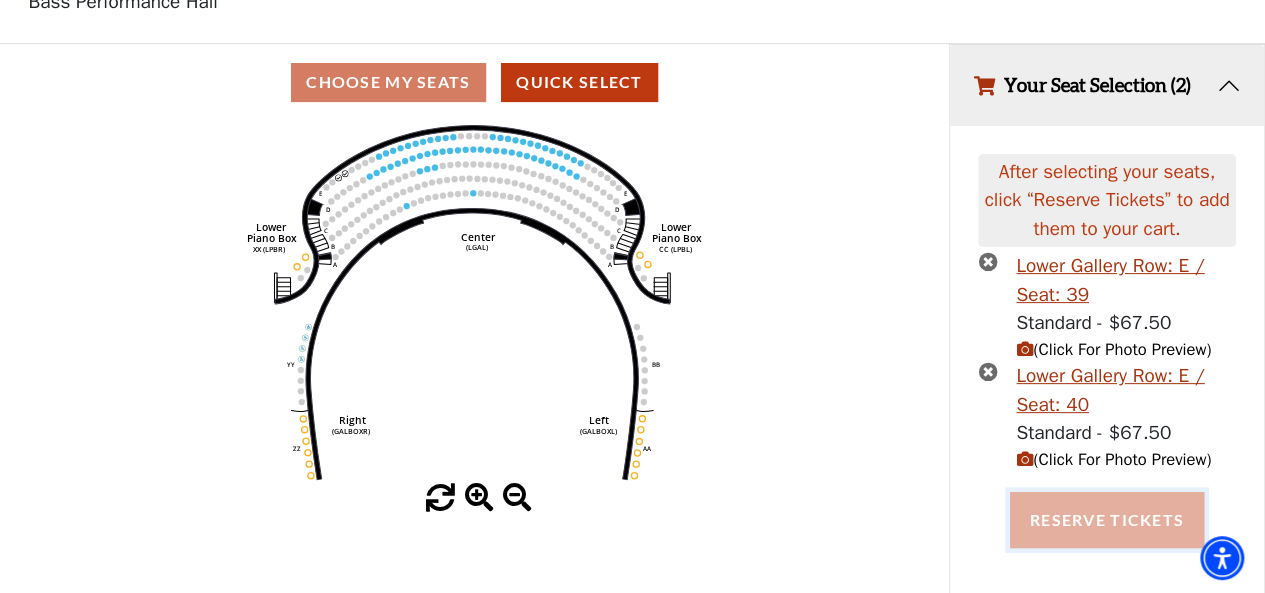 click on "Reserve Tickets" at bounding box center [1107, 520] 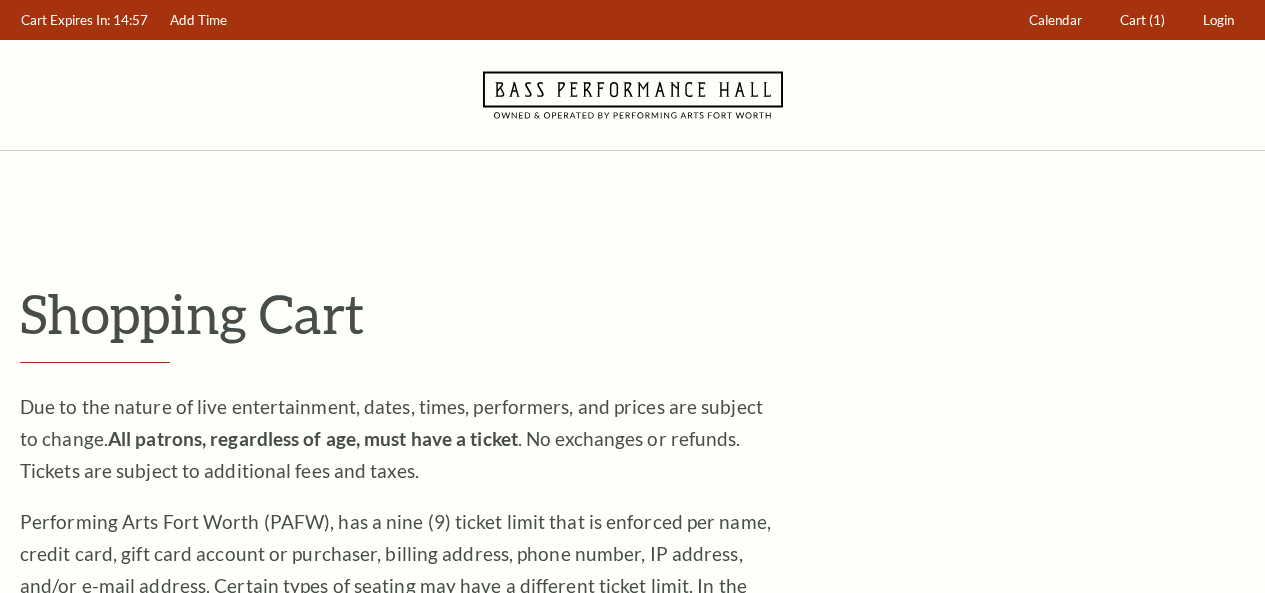scroll, scrollTop: 0, scrollLeft: 0, axis: both 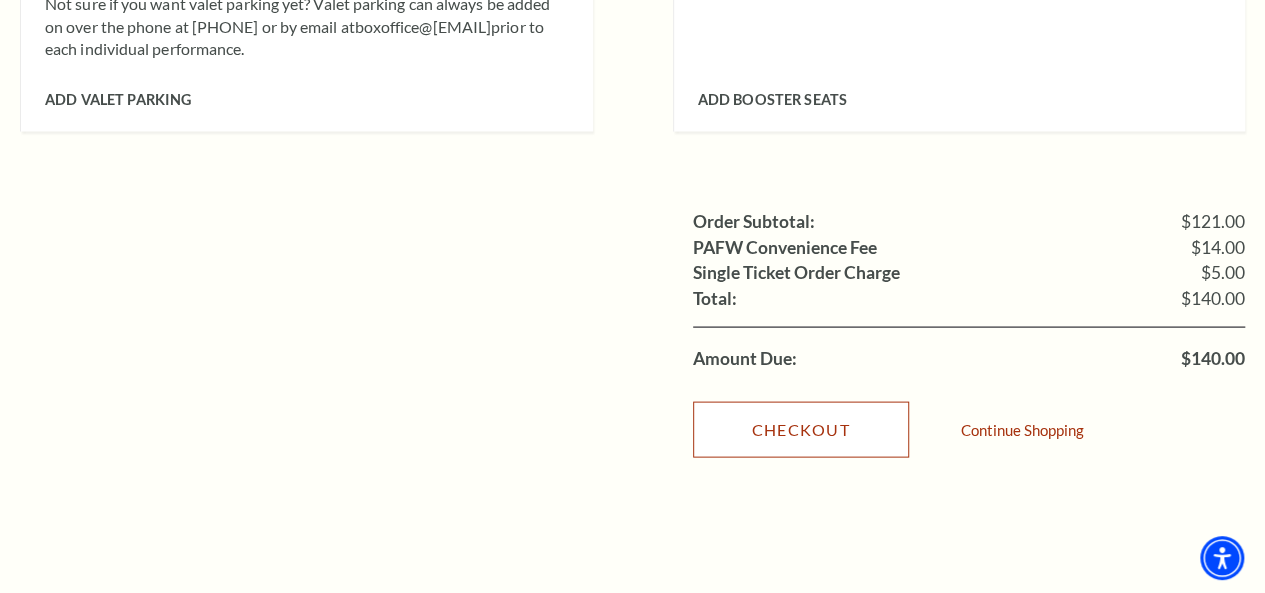 click on "Checkout" at bounding box center [801, 430] 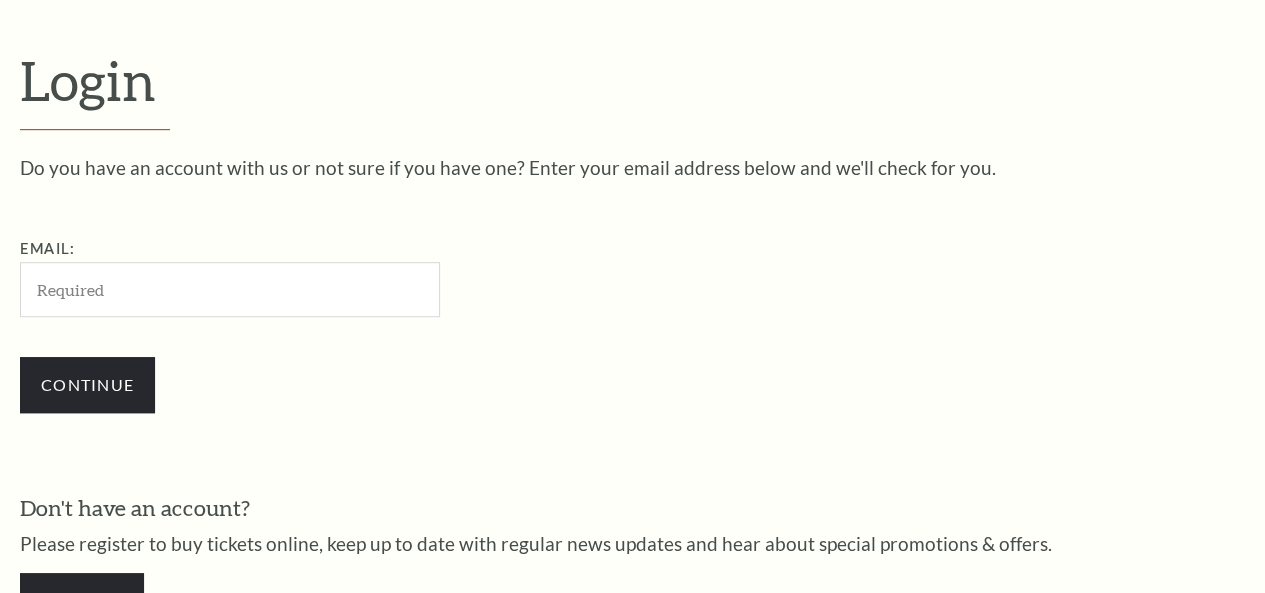 scroll, scrollTop: 538, scrollLeft: 0, axis: vertical 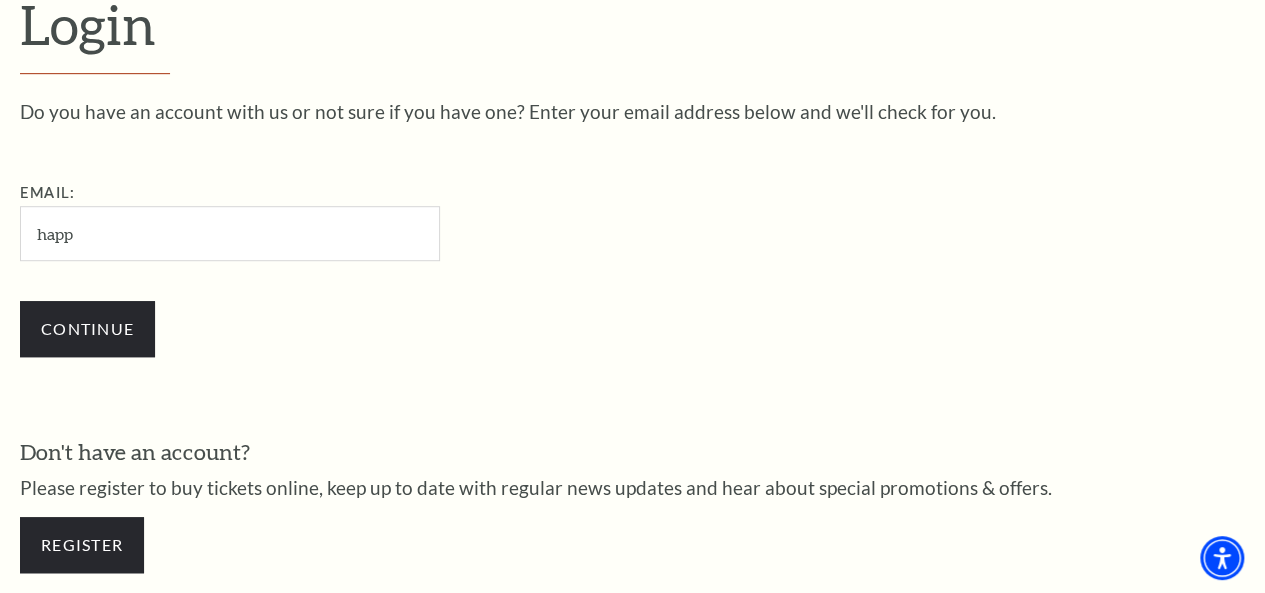 type on "[EMAIL]" 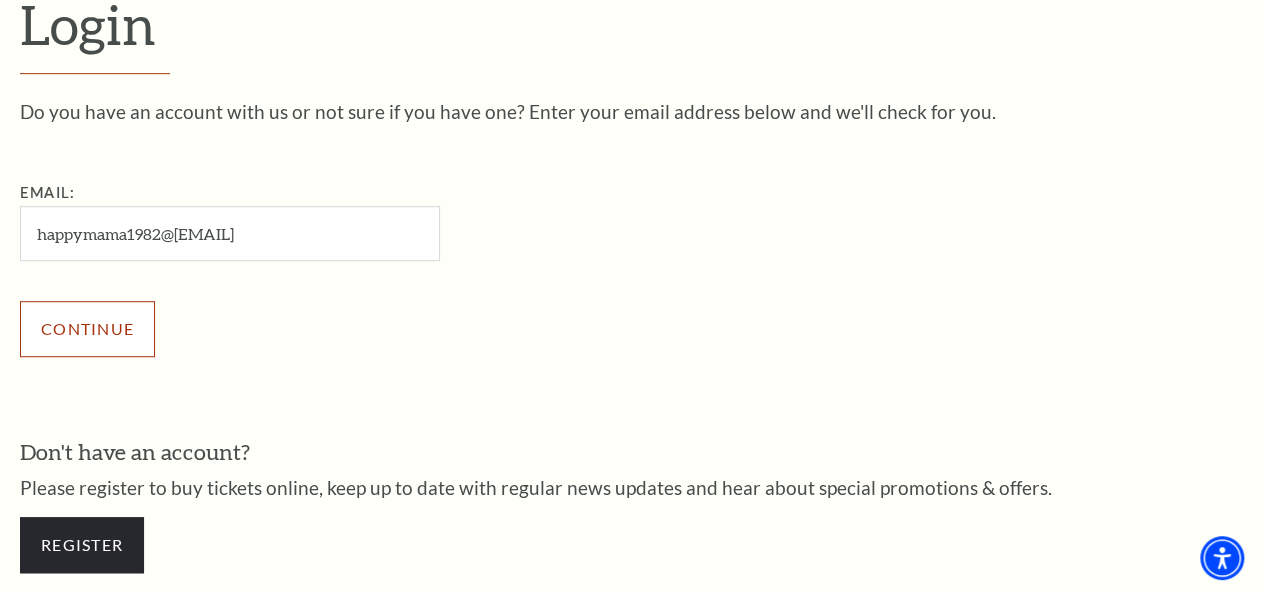 click on "Continue" at bounding box center [87, 329] 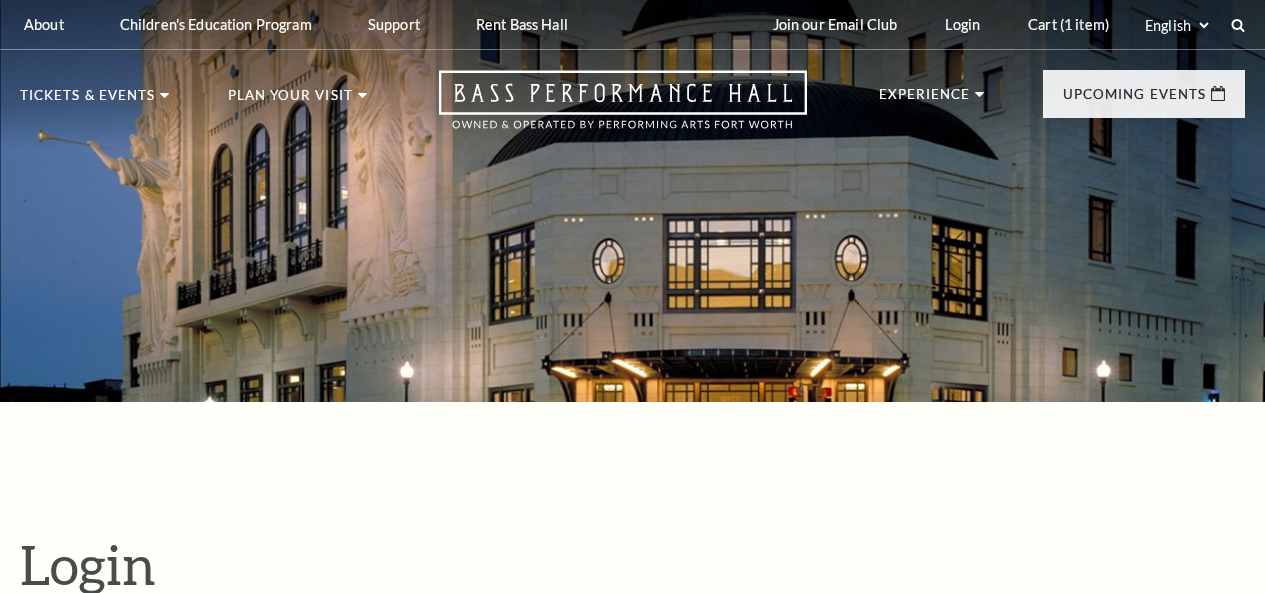 scroll, scrollTop: 504, scrollLeft: 0, axis: vertical 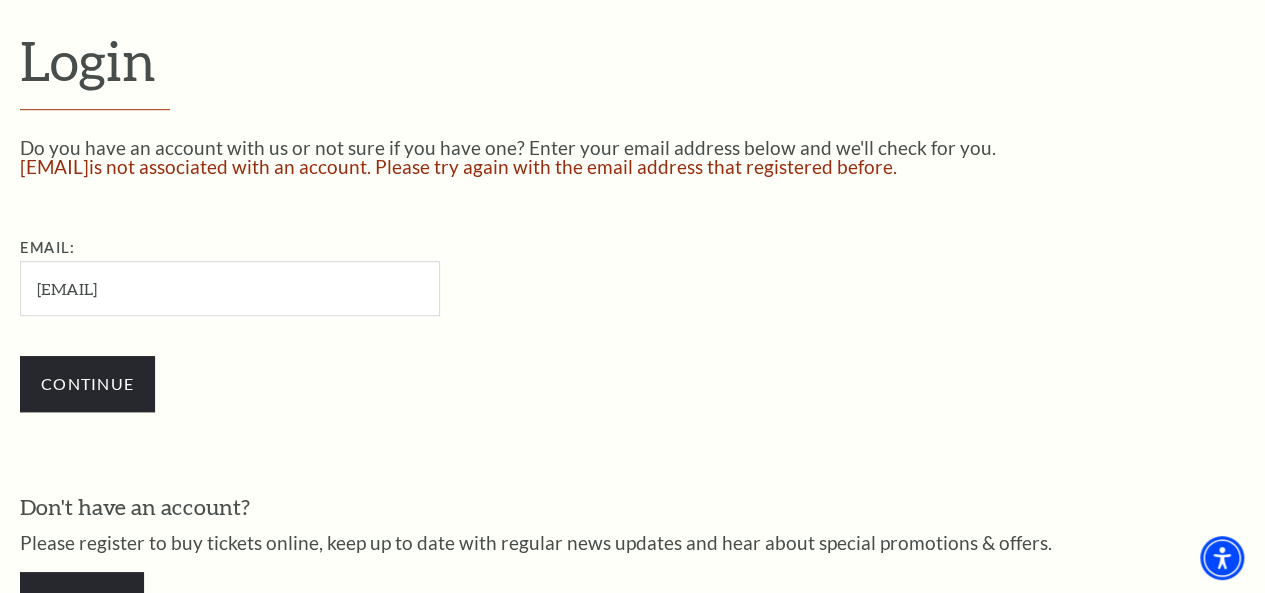 drag, startPoint x: 297, startPoint y: 304, endPoint x: 0, endPoint y: 276, distance: 298.31696 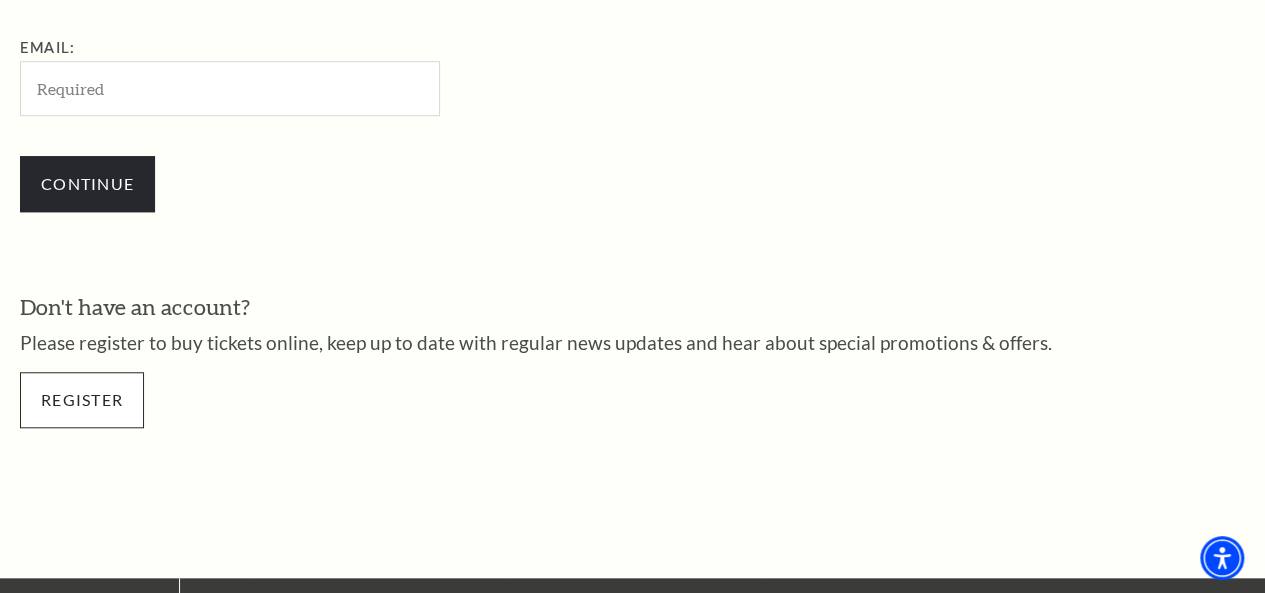 scroll, scrollTop: 704, scrollLeft: 0, axis: vertical 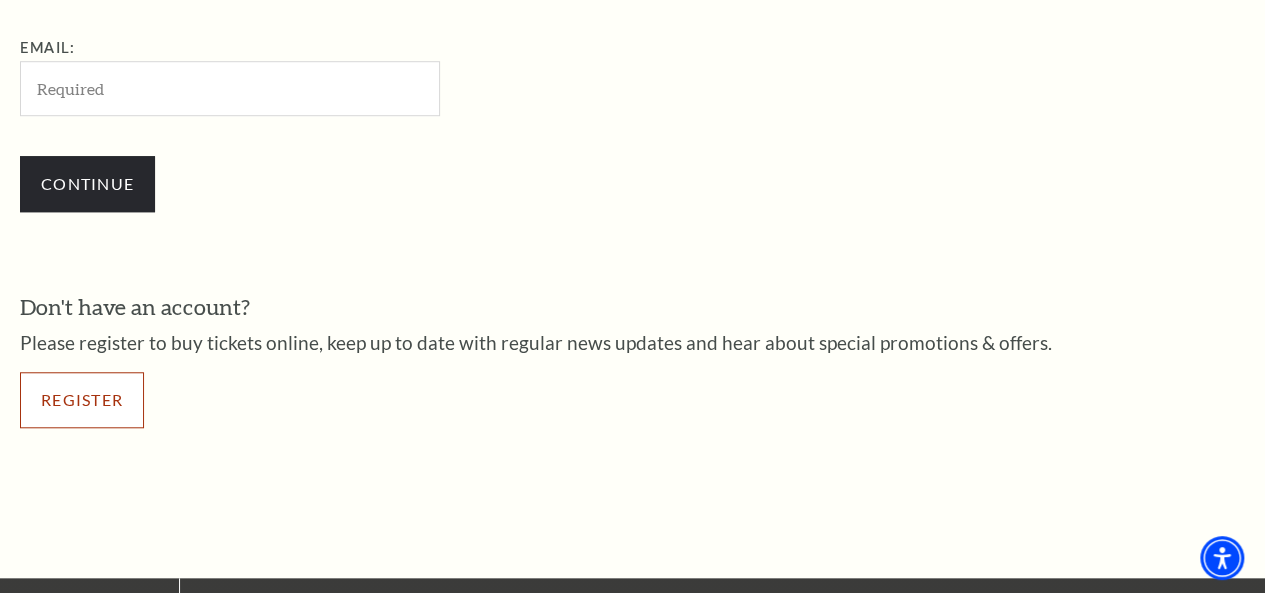 click on "Register" at bounding box center (82, 400) 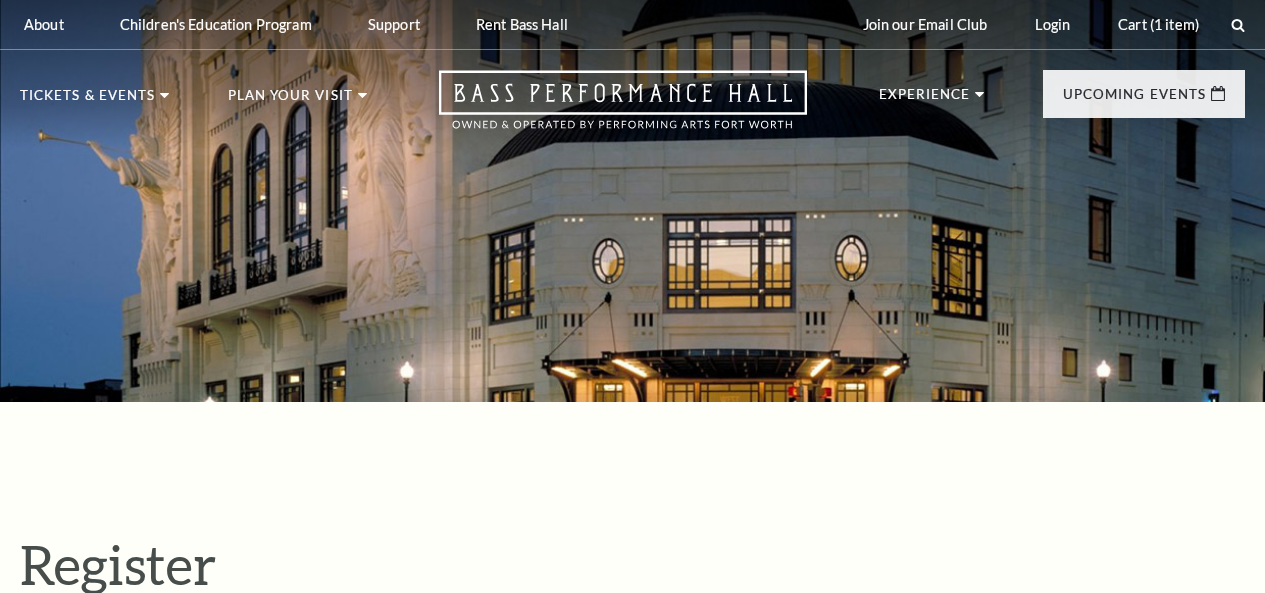 scroll, scrollTop: 0, scrollLeft: 0, axis: both 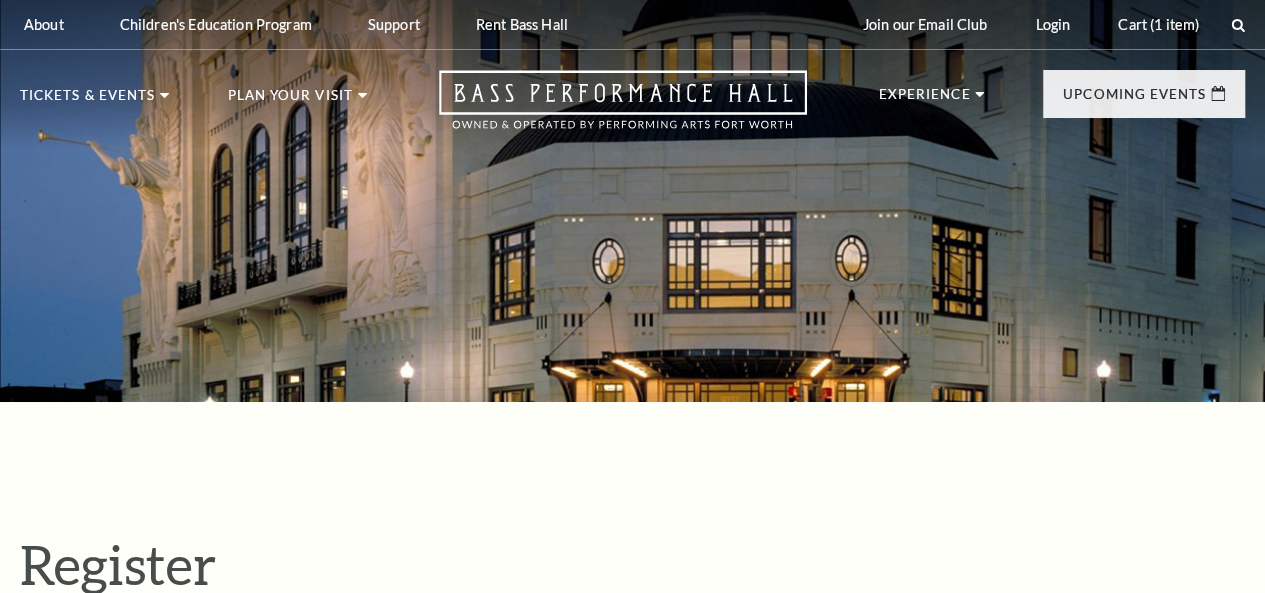 select on "1" 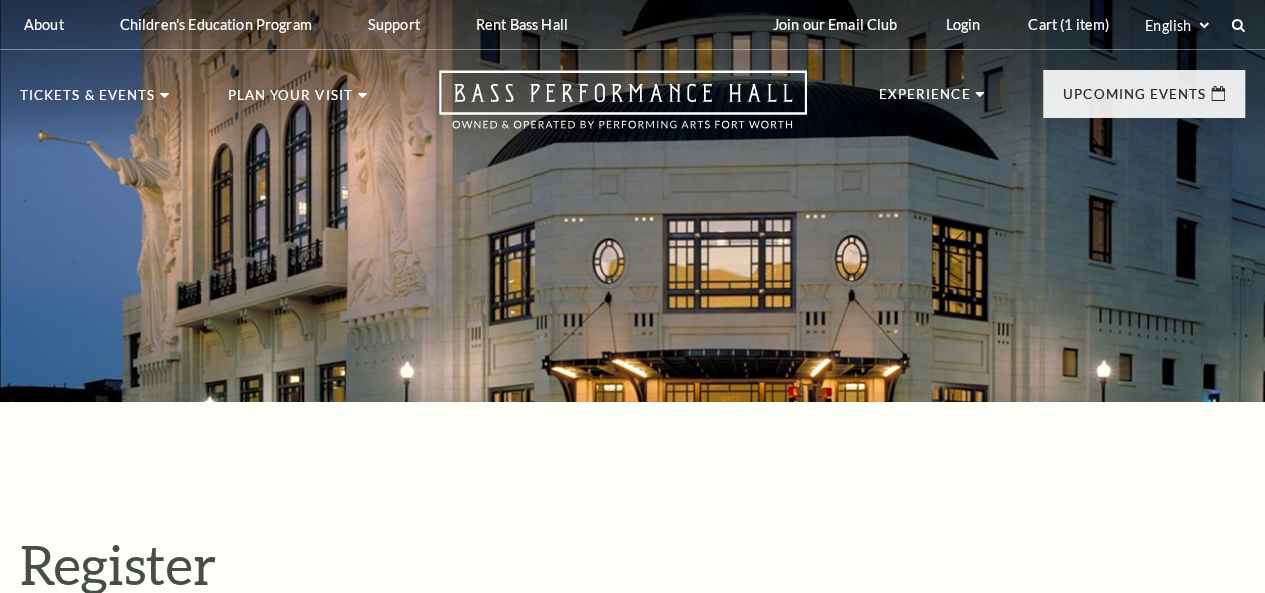 scroll, scrollTop: 0, scrollLeft: 0, axis: both 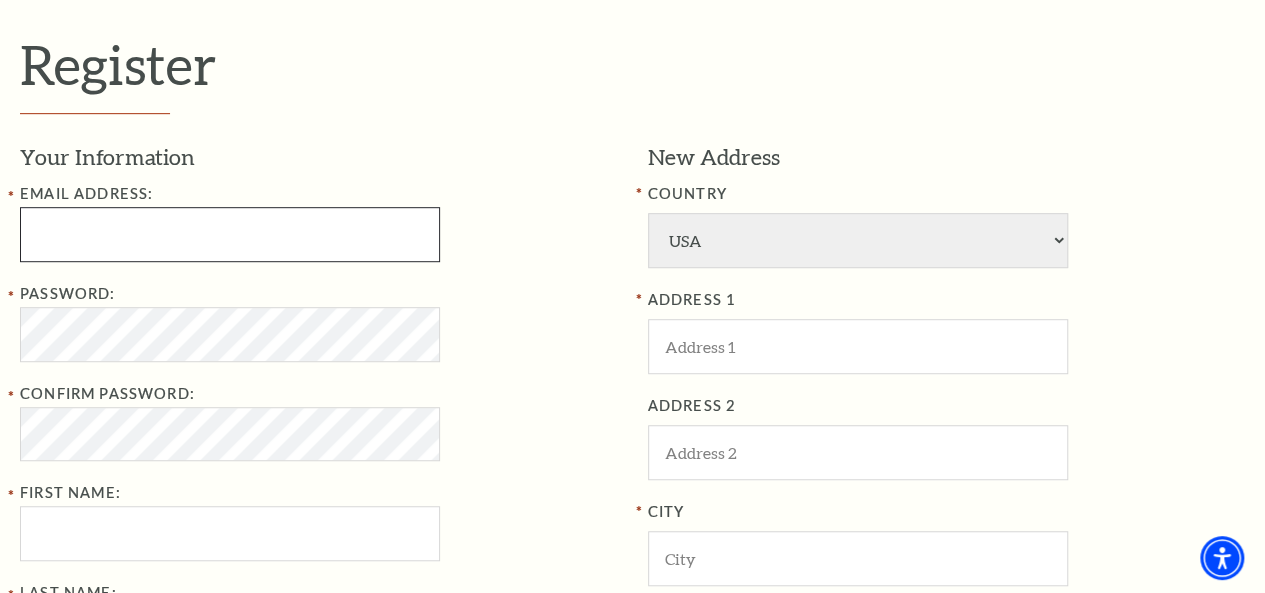 click at bounding box center [230, 234] 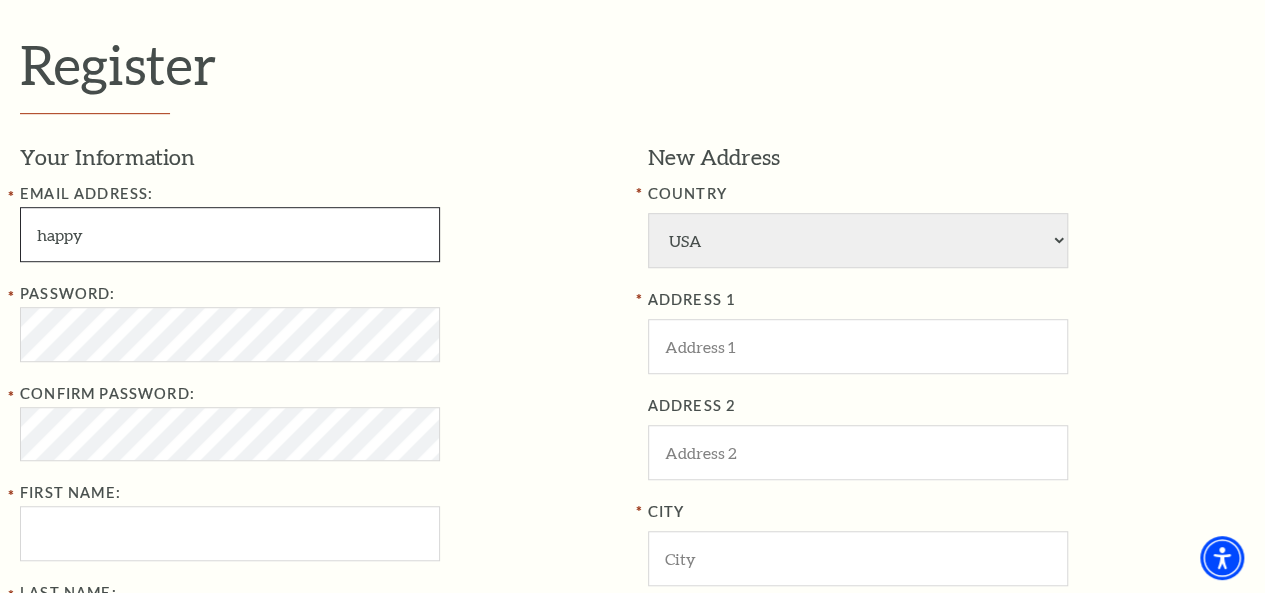 type on "[EMAIL]" 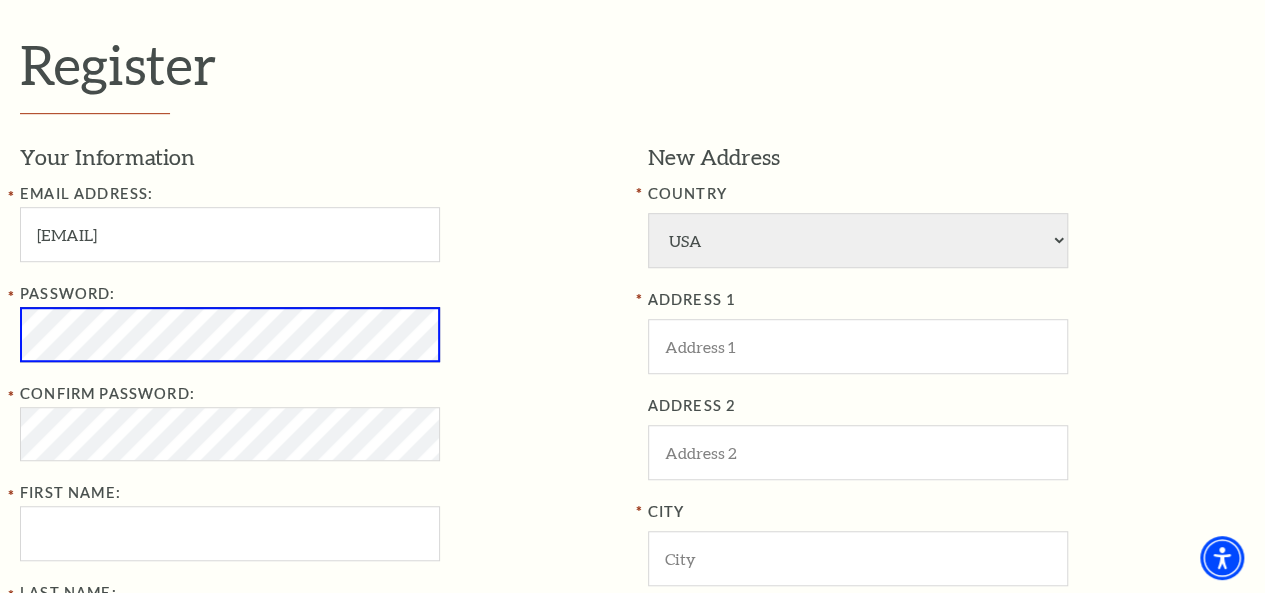 click on "Register
Your Information
Email Address:   [EMAIL]     Password:       Confirm Password:       First Name:       Last Name:       Phone
New Address
COUNTRY   Afghanistan Albania Algeria Andorra Angola Antigua and Barbuda Argentina Aruba Australia Austria Azores Bahamas Bahrain Bangladesh Barbados Belgium Belize Benin Bermuda Bhutan Bolivia Botswana Brazil British Virgin Islnd Brunei Darussalam Bulgaria Burkina Faso Burma Burundi Cameroon Canada Canal Zone Canary Islands Cape Verde Cayman Islands Central African Rep Chad Channel Islands Chile Colombia Comoros Confed of Senegambia Congo Cook Islands Costa Rica Croatia Cuba Curacao Cyprus Czechoslovakia Dahomey Denmark Djibouti Dm People's Rp Korea Dominica Dominican Republic Egypt" at bounding box center (632, 512) 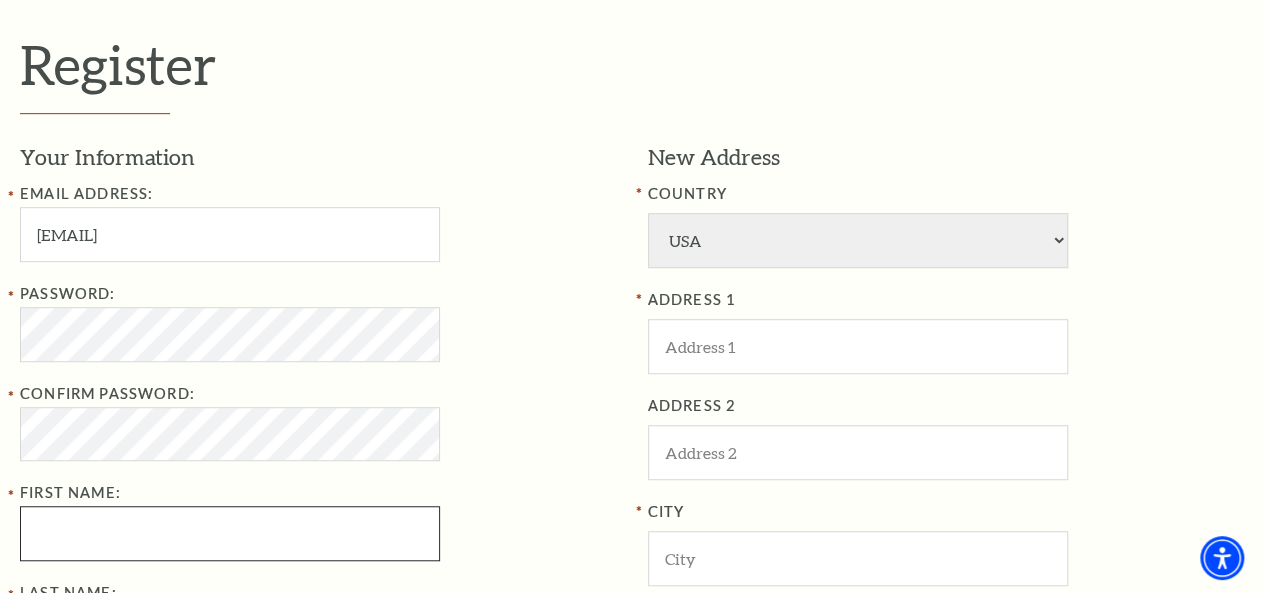 click on "Password:       Confirm Password:       First Name:" at bounding box center (319, 421) 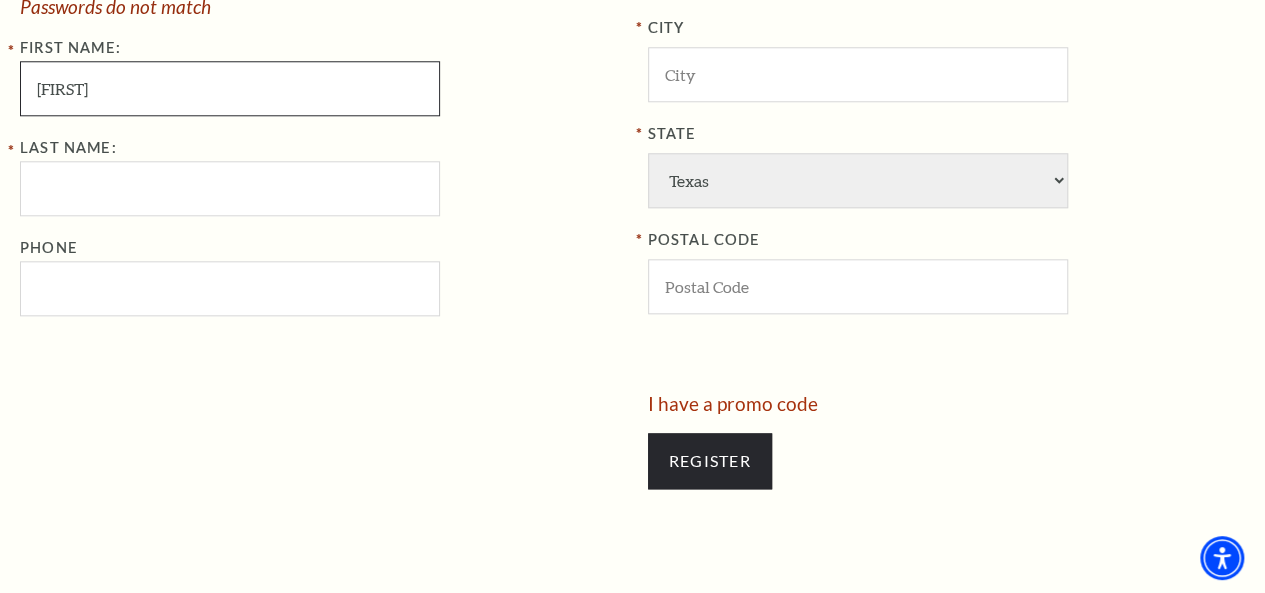 scroll, scrollTop: 1000, scrollLeft: 0, axis: vertical 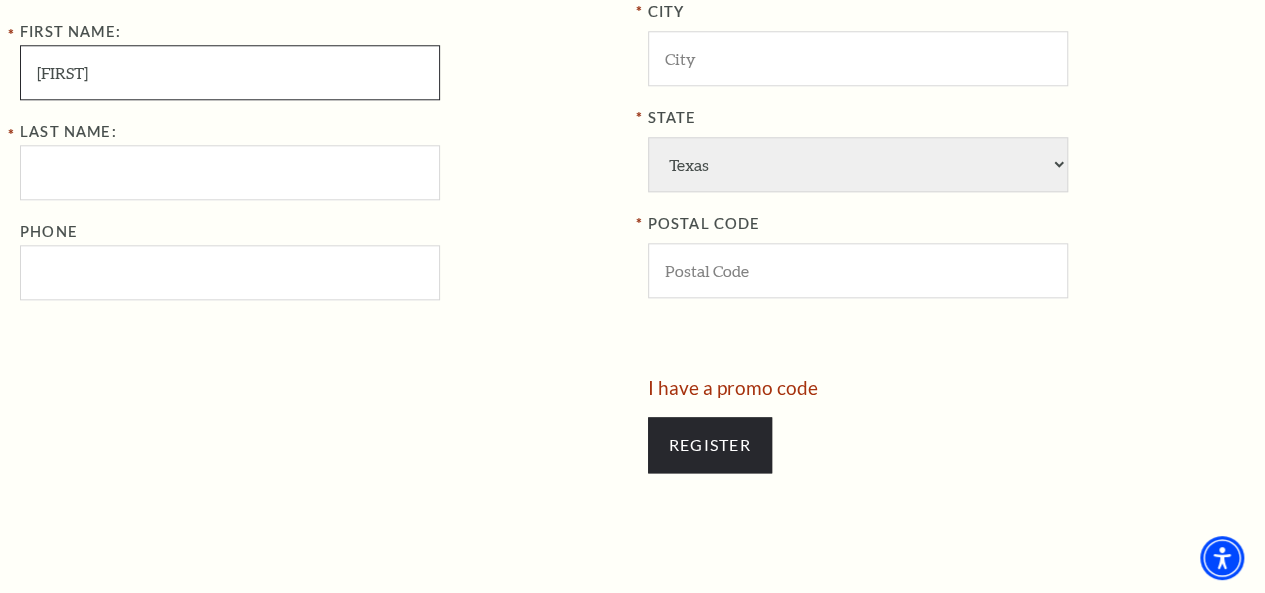 type on "[FIRST]" 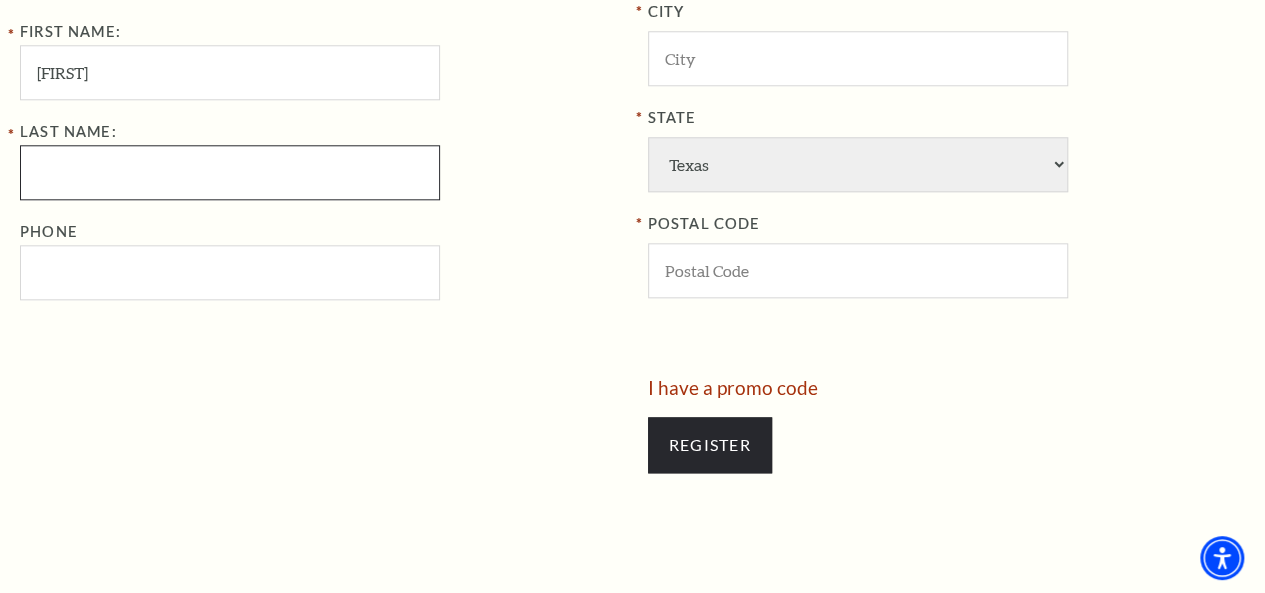 click on "Last Name:" at bounding box center [230, 172] 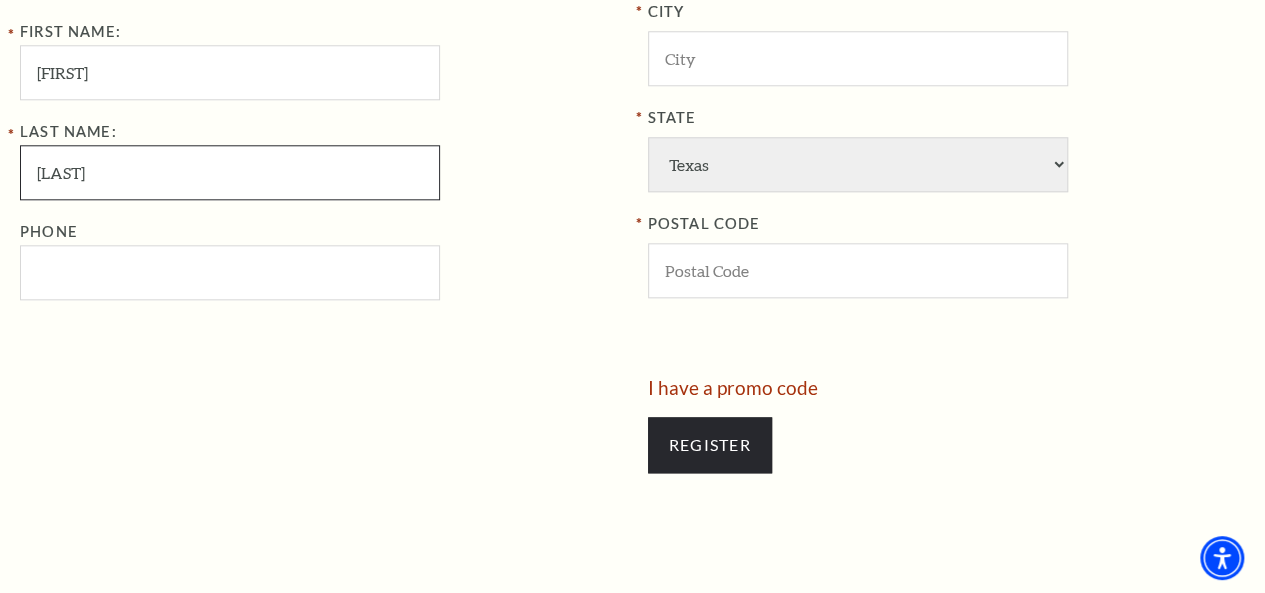 type on "[LAST]" 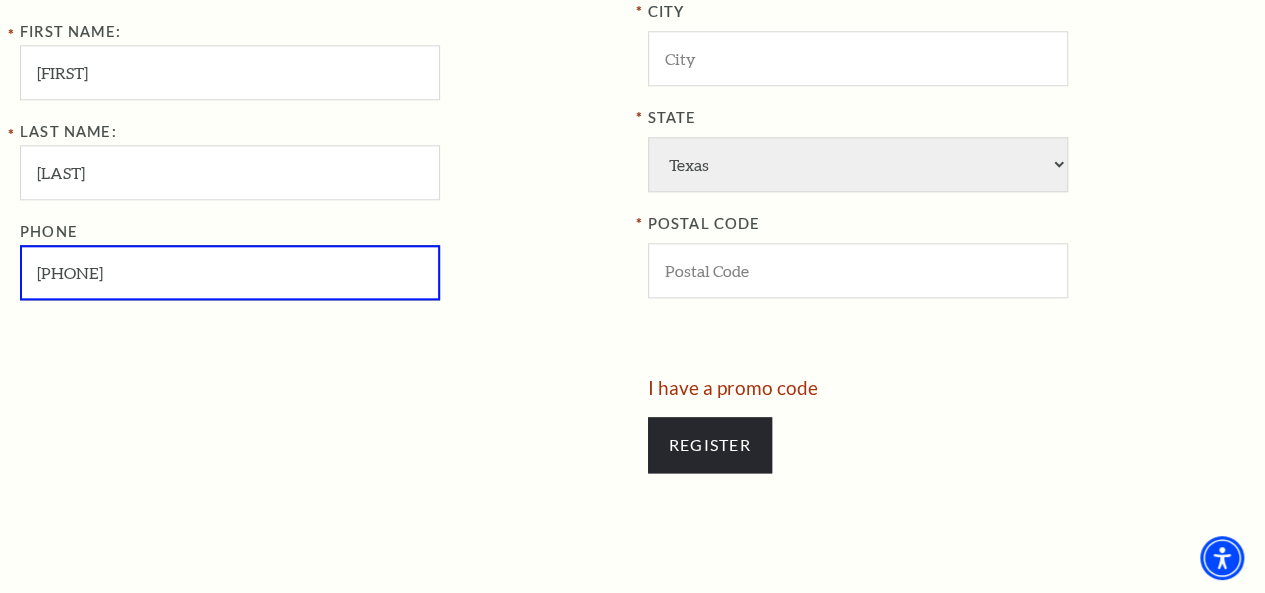 type on "[PHONE]" 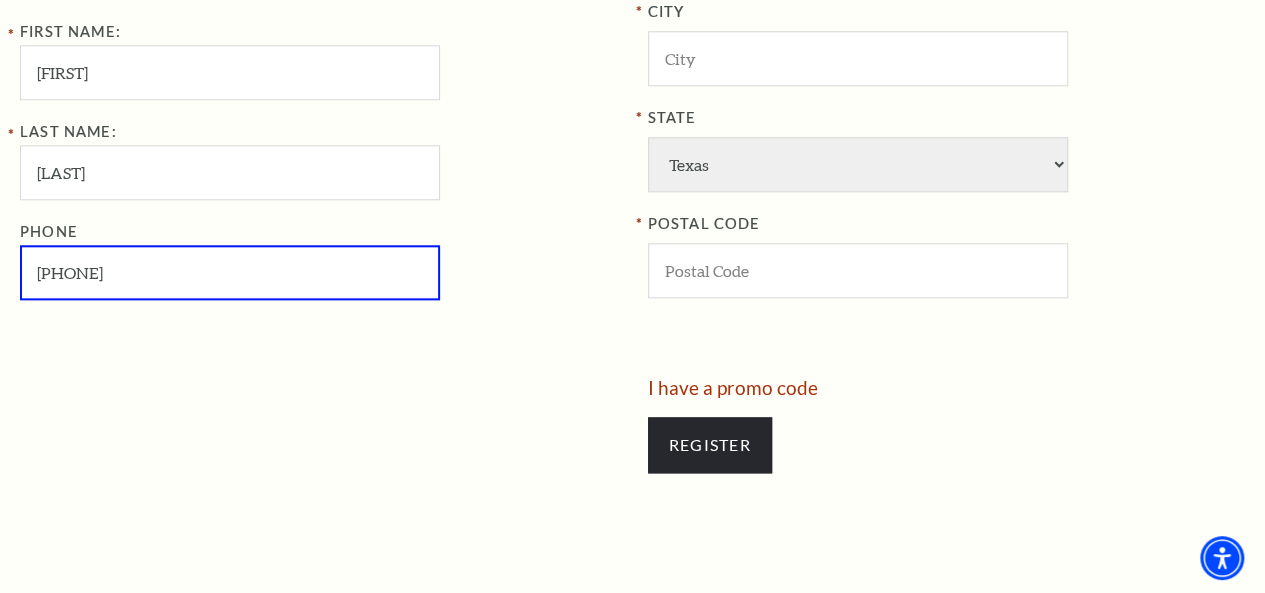 click at bounding box center [326, 435] 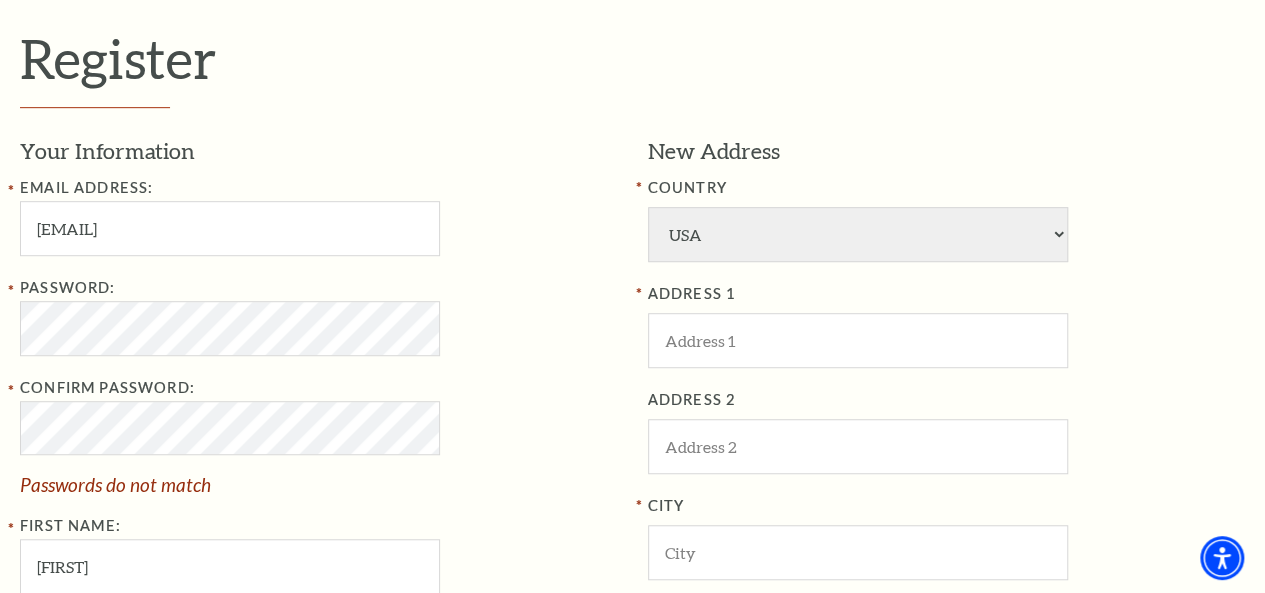 scroll, scrollTop: 500, scrollLeft: 0, axis: vertical 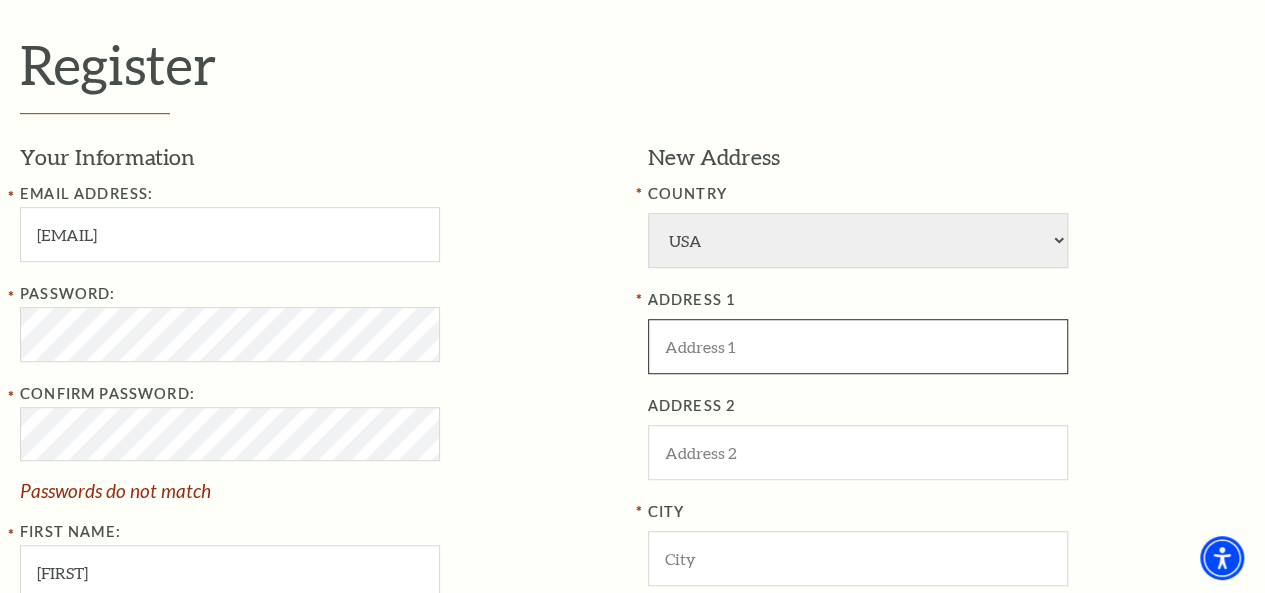 click at bounding box center (858, 346) 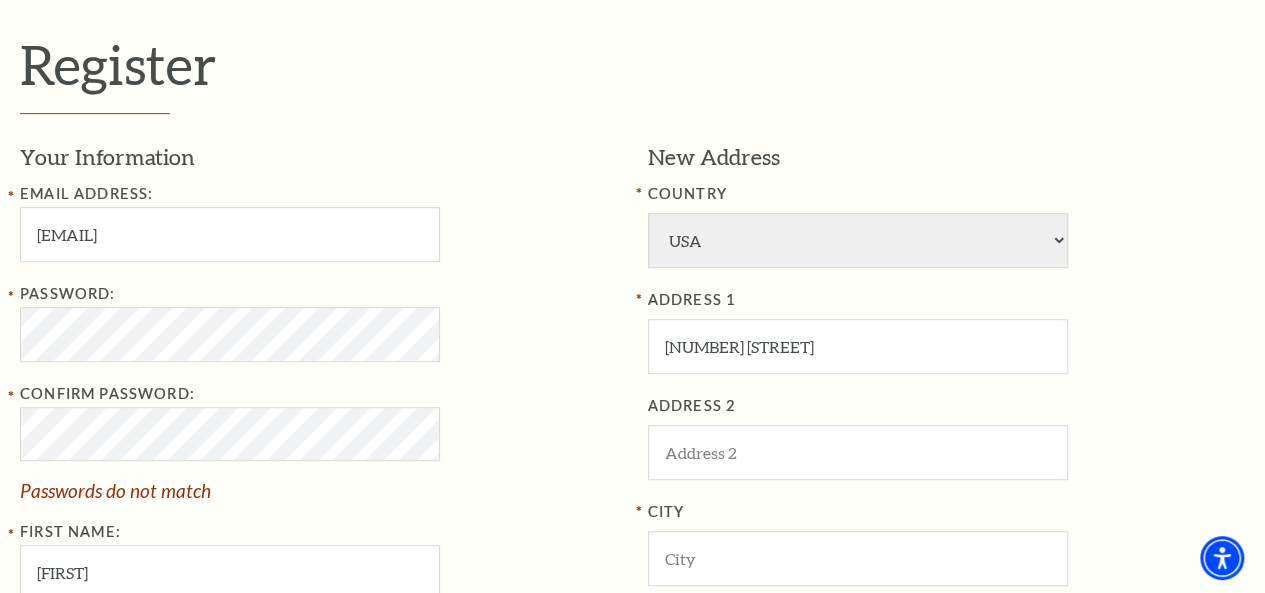 type on "[LAST]" 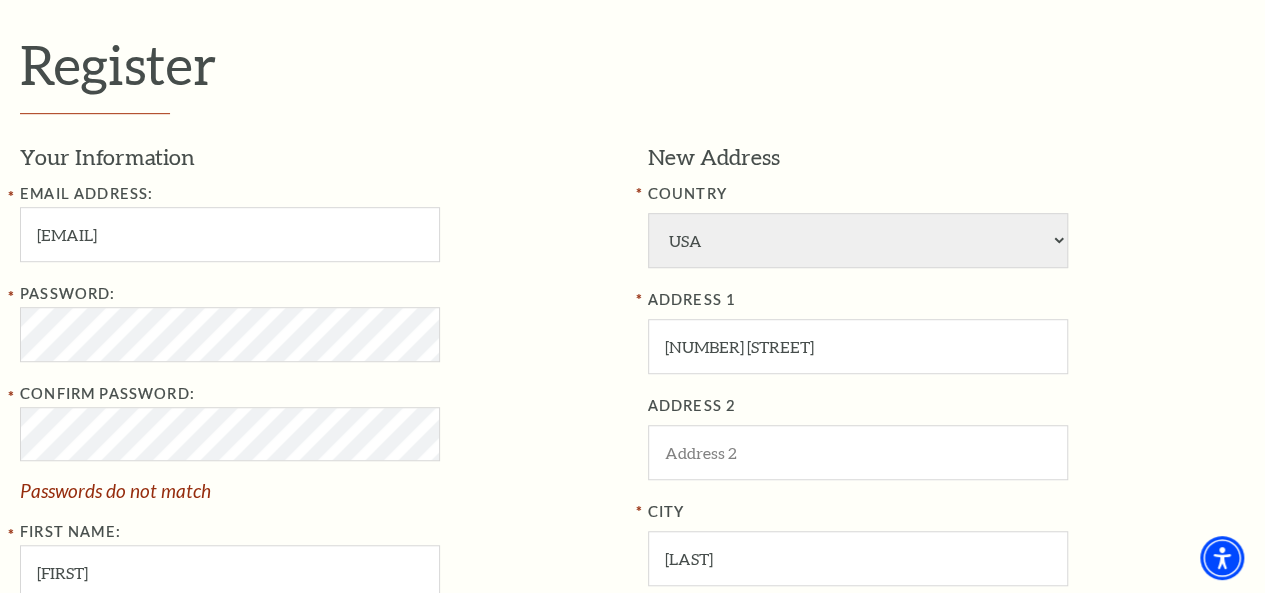 type on "[POSTAL CODE]" 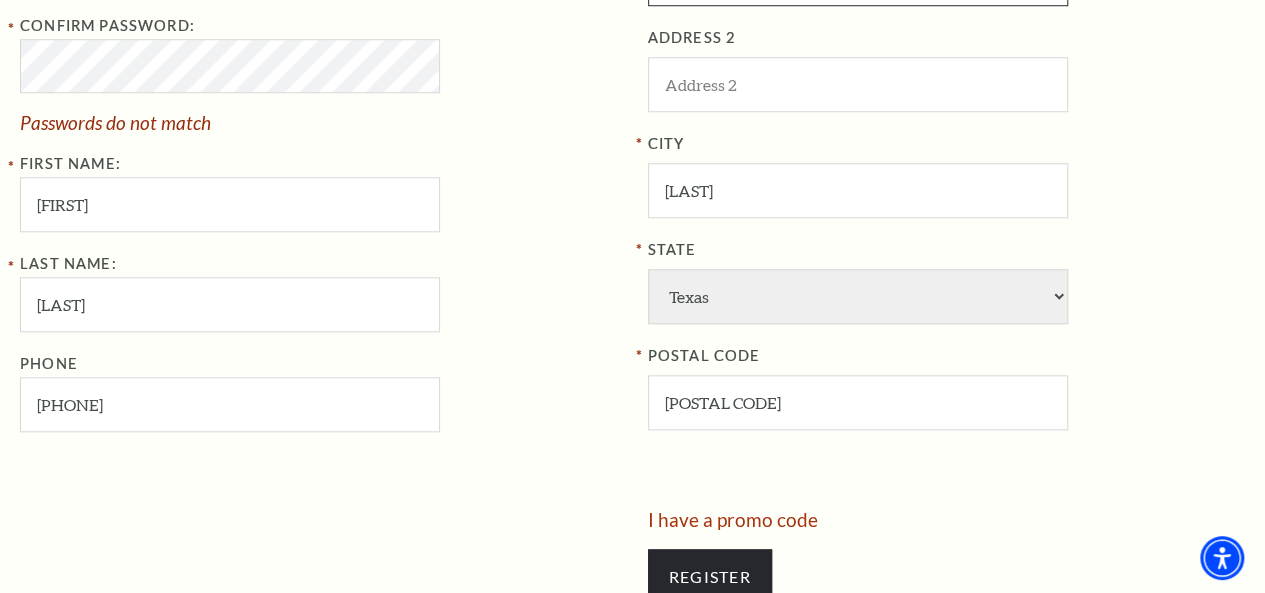 scroll, scrollTop: 900, scrollLeft: 0, axis: vertical 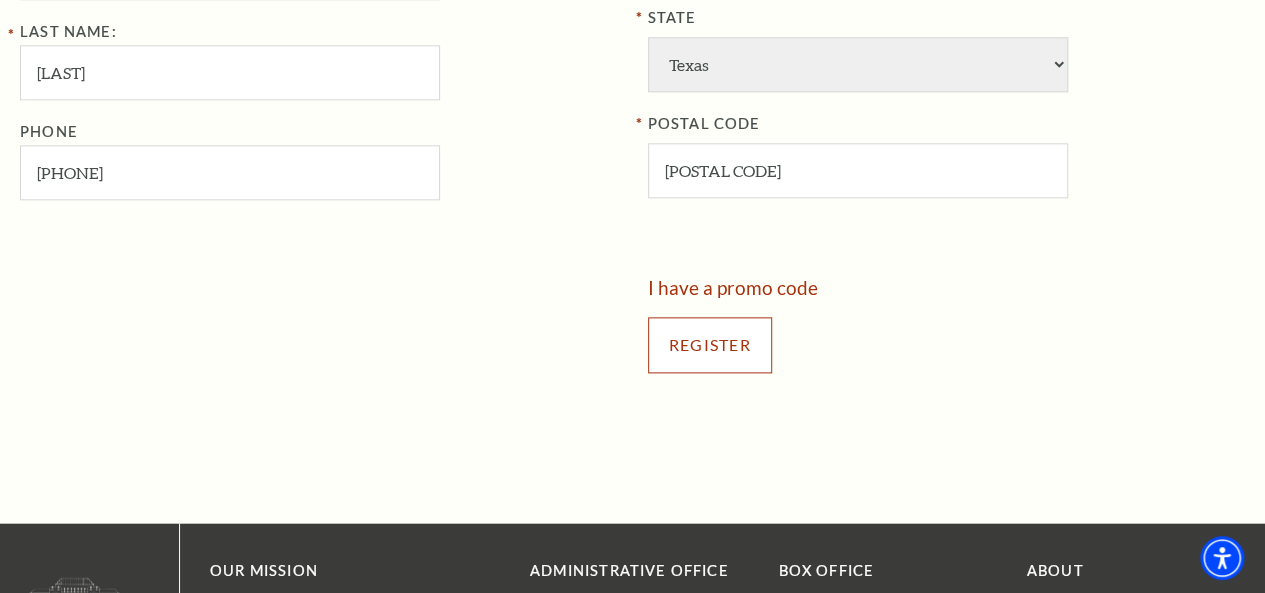 click on "Register" at bounding box center (710, 345) 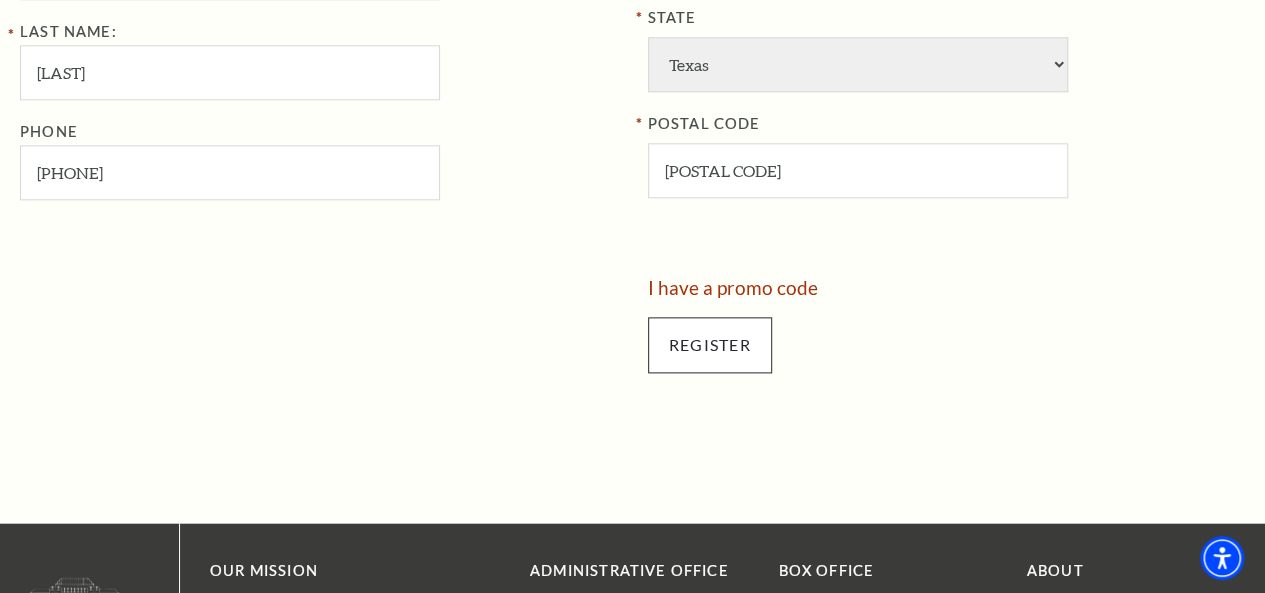 scroll, scrollTop: 636, scrollLeft: 0, axis: vertical 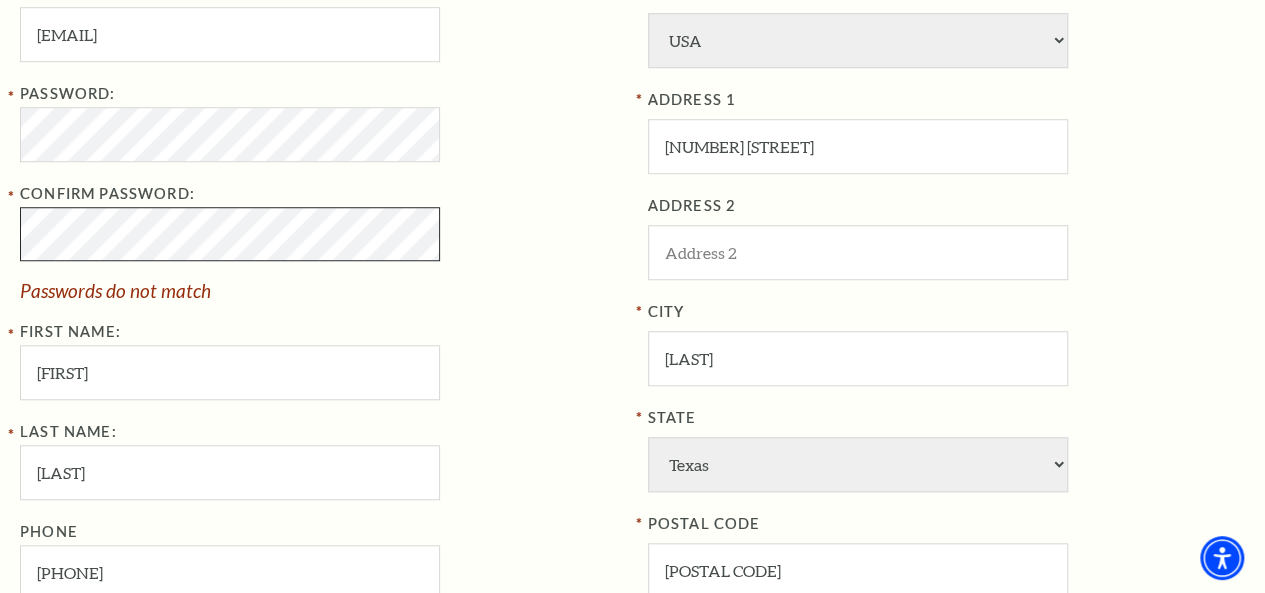 click on "Register
Your Information
Email Address:   [EMAIL]     Password:       Confirm Password:     Passwords do not match   First Name:   [FIRST]     Last Name:   [LAST]     Phone   [PHONE]
New Address
COUNTRY   Afghanistan Albania Algeria Andorra Angola Antigua and Barbuda Argentina Aruba Australia Austria Azores Bahamas Bahrain Bangladesh Barbados Belgium Belize Benin Bermuda Bhutan Bolivia Botswana Brazil British Virgin Islnd Brunei Darussalam Bulgaria Burkina Faso Burma Burundi Cameroon Canada Canal Zone Canary Islands Cape Verde Cayman Islands Central African Rep Chad Channel Islands Chile Colombia Comoros Confed of Senegambia Congo Cook Islands Costa Rica Croatia Cuba Curacao Cyprus Czechoslovakia Dahomey Denmark Djibouti" at bounding box center [632, 312] 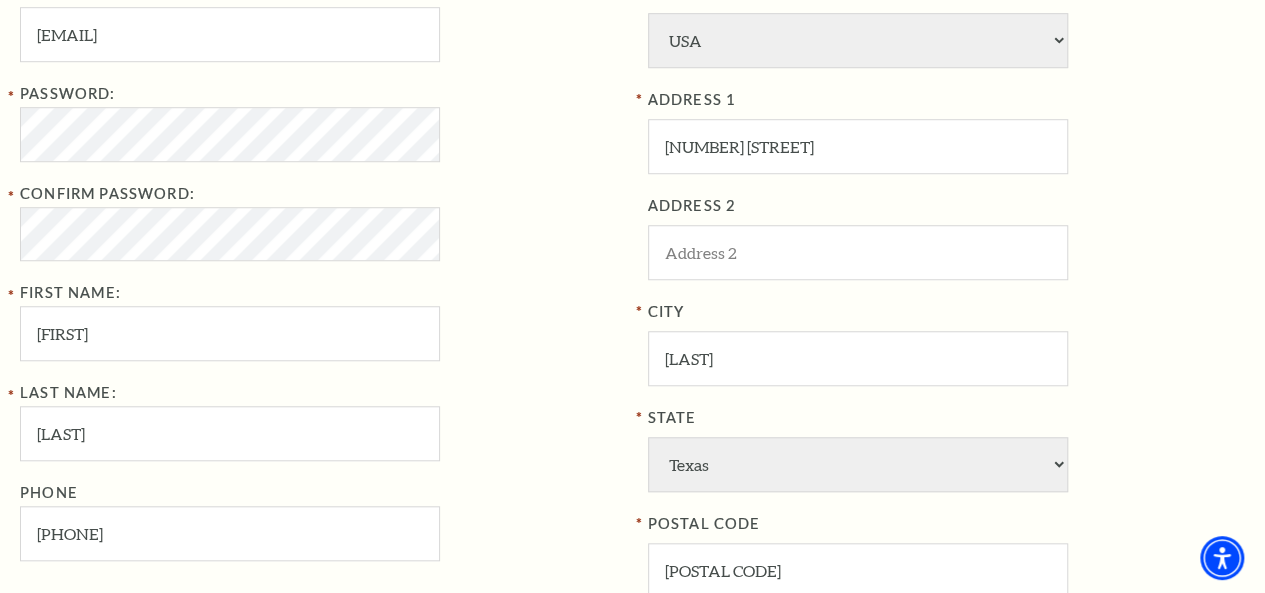 click on "Confirm Password:" at bounding box center [319, 221] 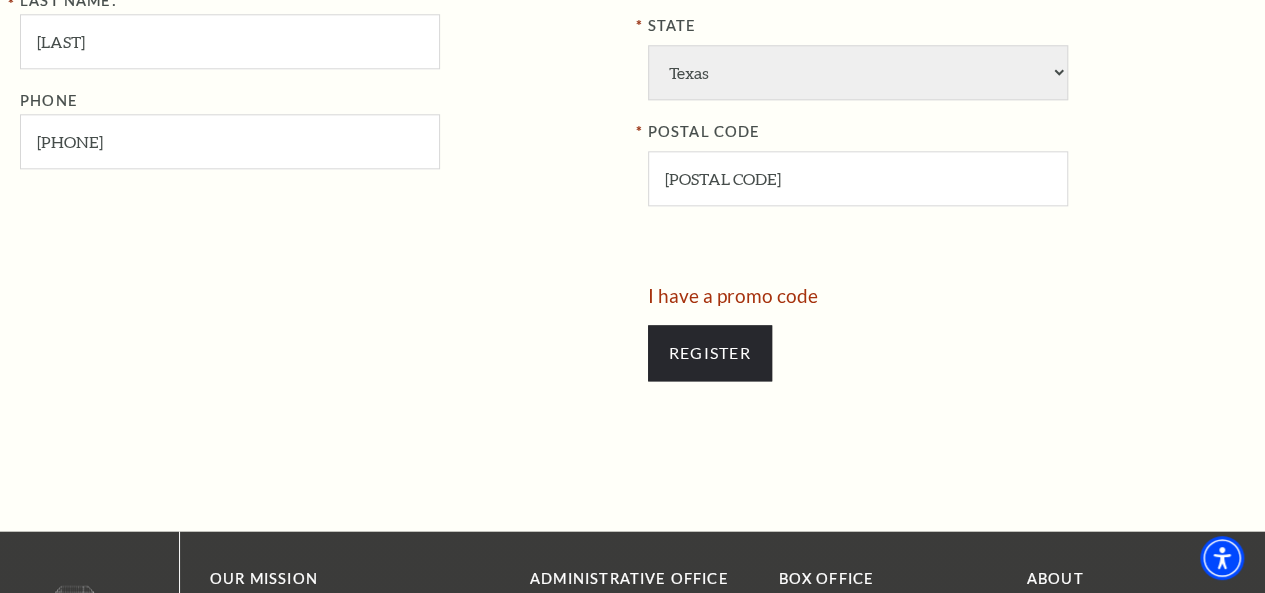 scroll, scrollTop: 1300, scrollLeft: 0, axis: vertical 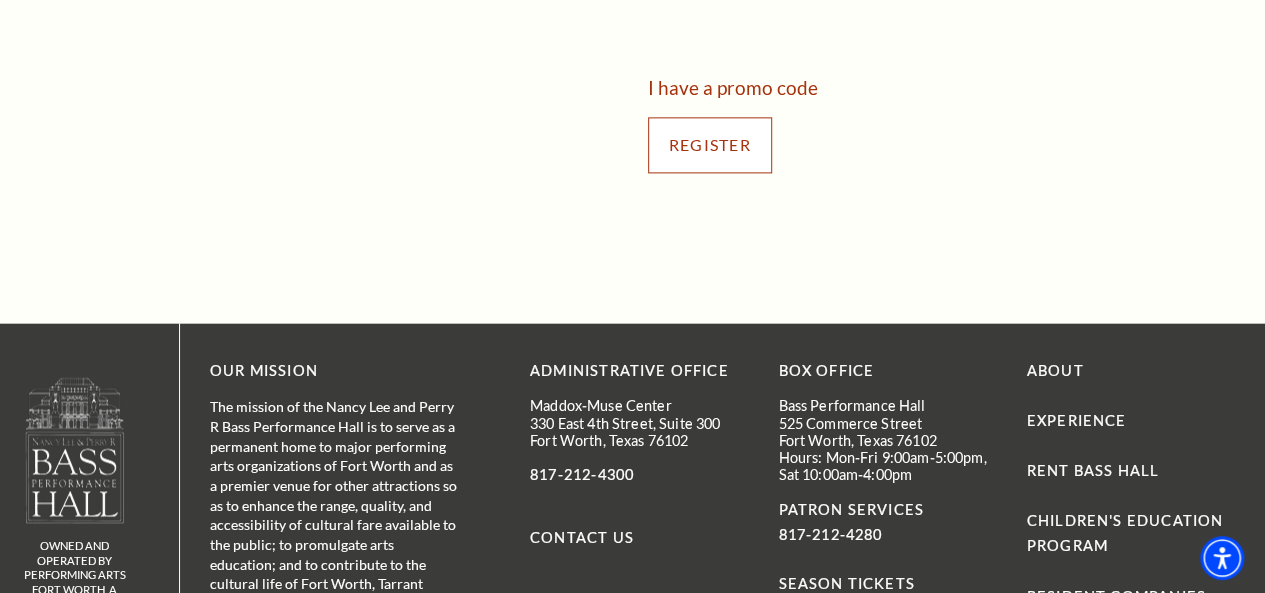 click on "Register" at bounding box center [710, 145] 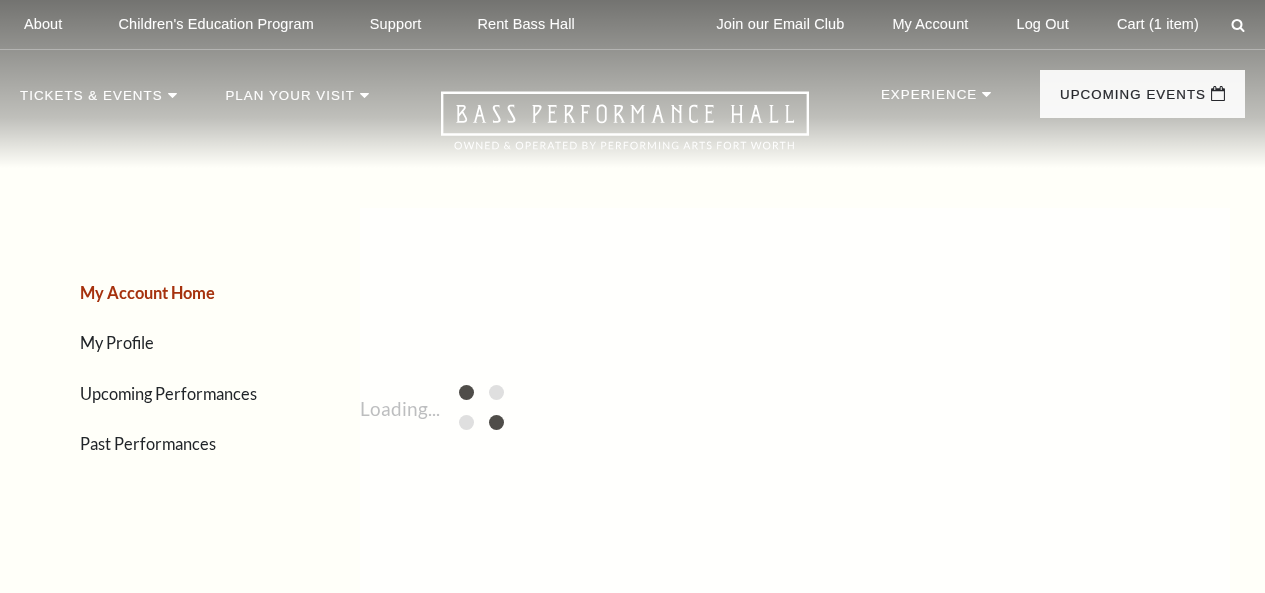 scroll, scrollTop: 0, scrollLeft: 0, axis: both 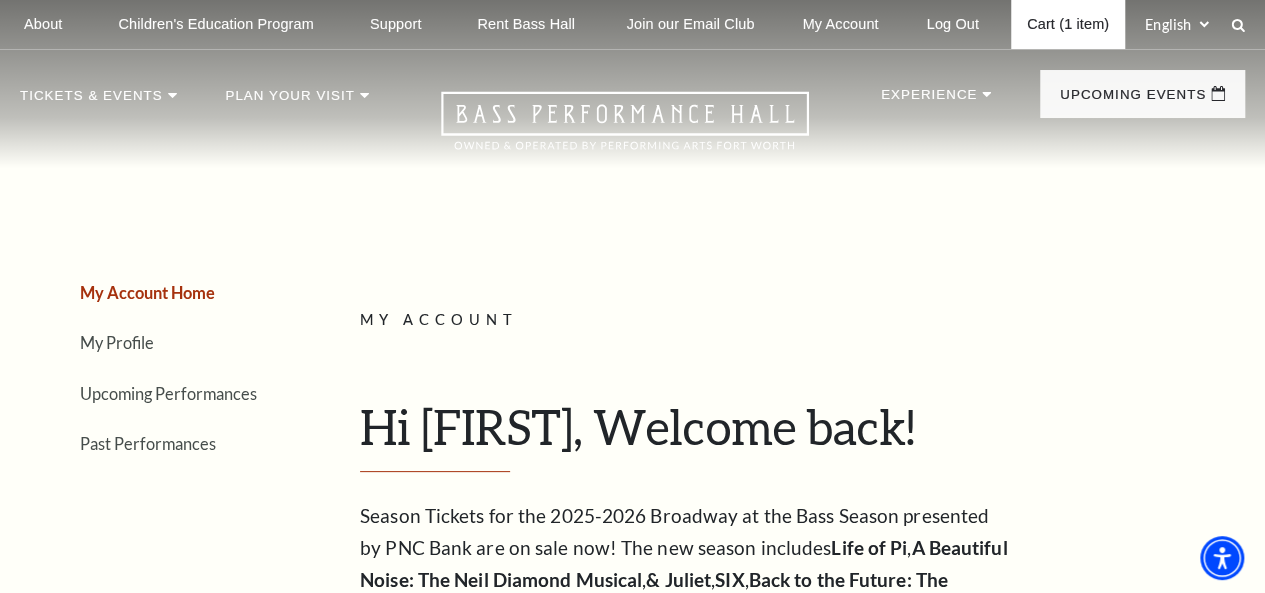 click on "Cart (1 item)" at bounding box center [1068, 24] 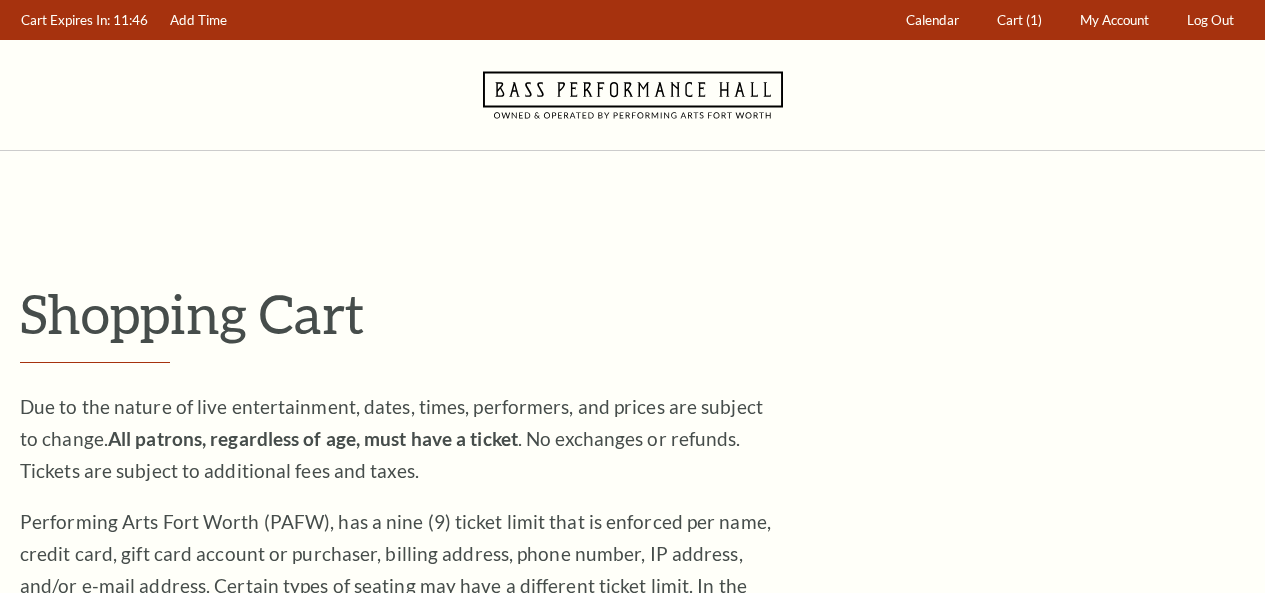 scroll, scrollTop: 0, scrollLeft: 0, axis: both 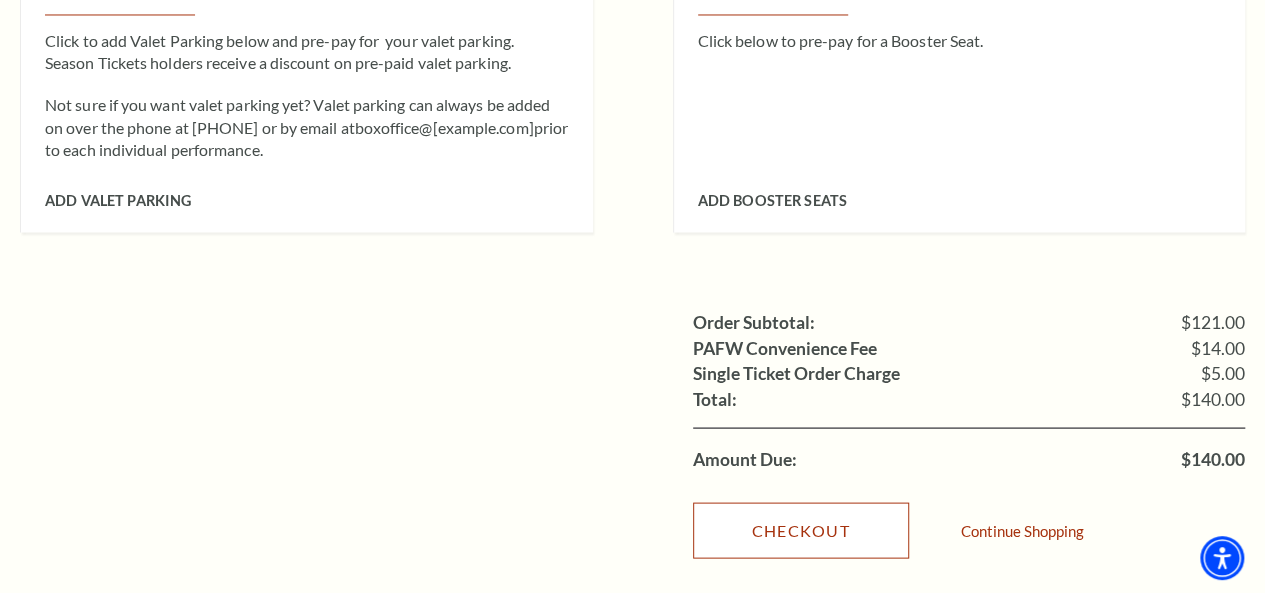 click on "Checkout" at bounding box center [801, 530] 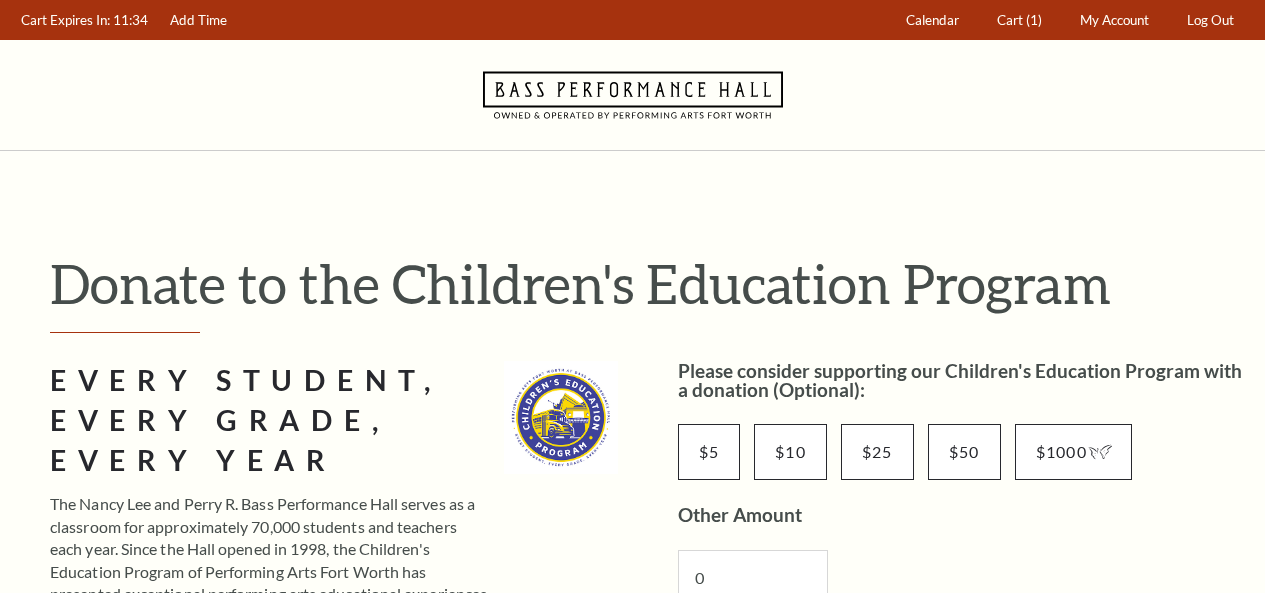 scroll, scrollTop: 0, scrollLeft: 0, axis: both 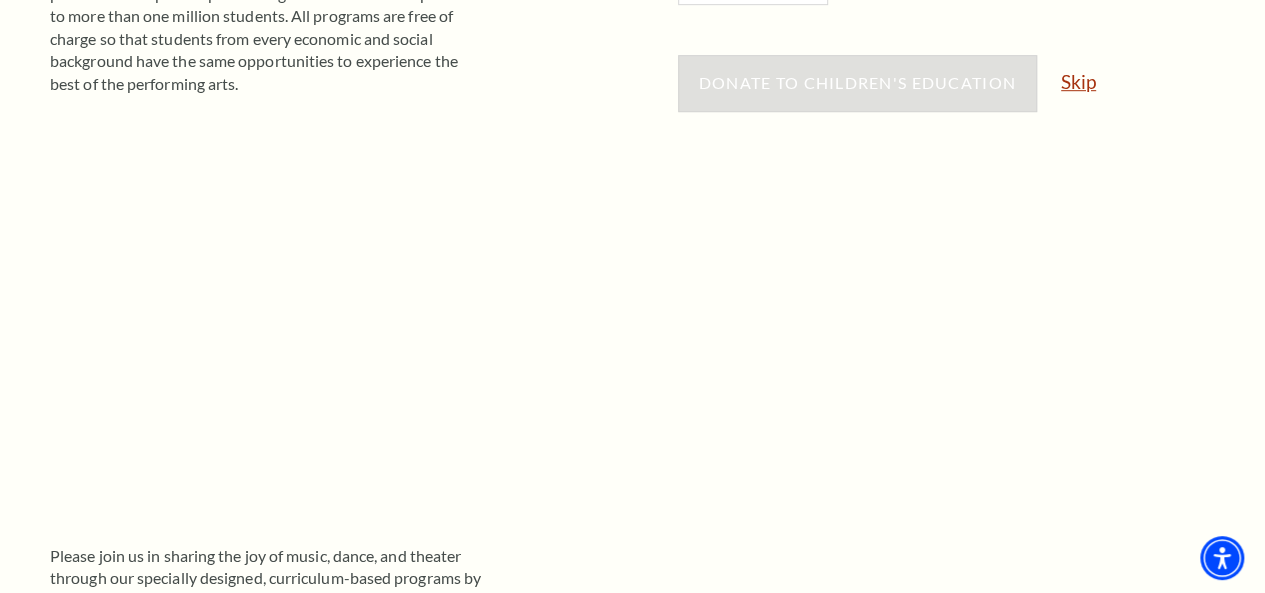 click on "Skip" at bounding box center [1078, 81] 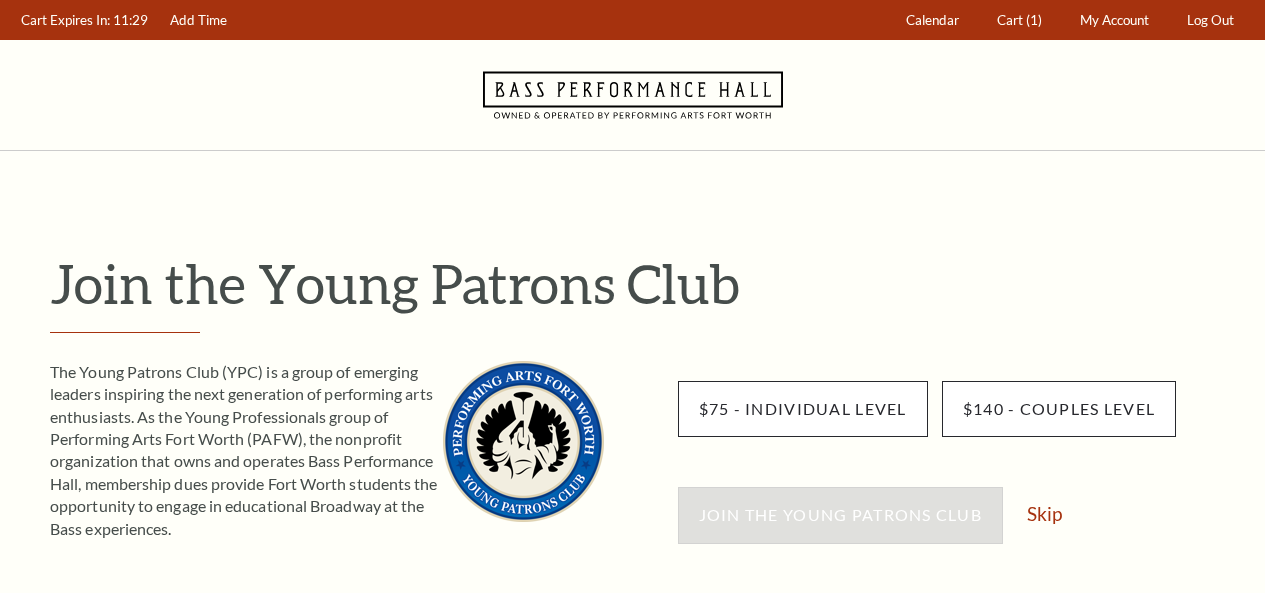 scroll, scrollTop: 0, scrollLeft: 0, axis: both 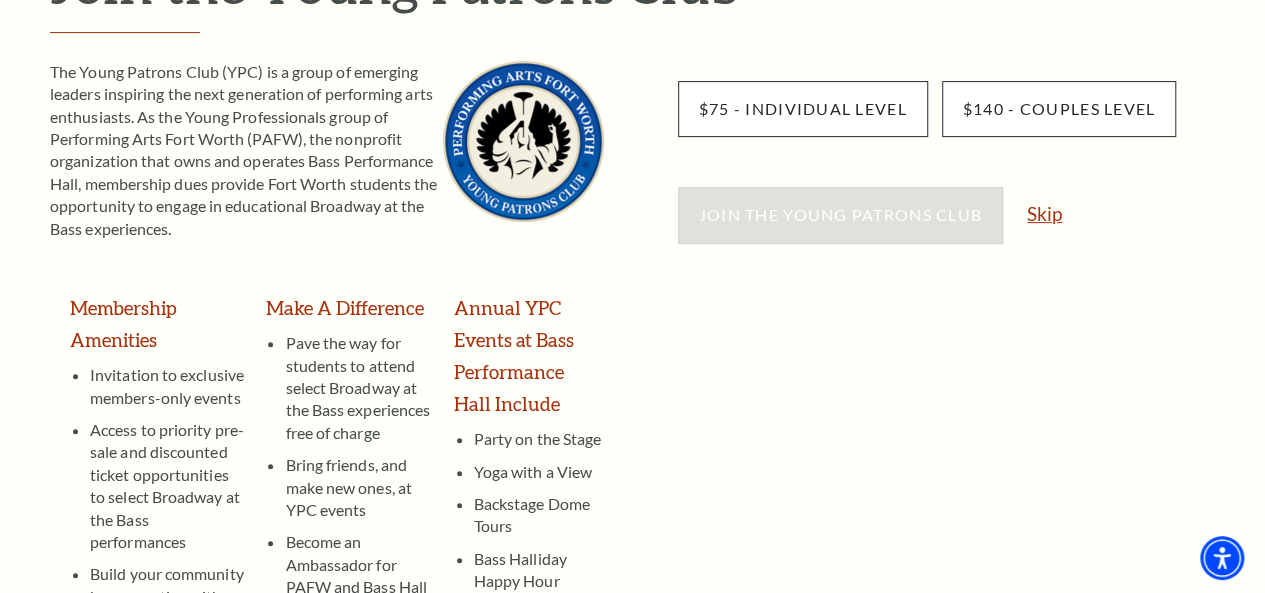 click on "Skip" at bounding box center (1044, 213) 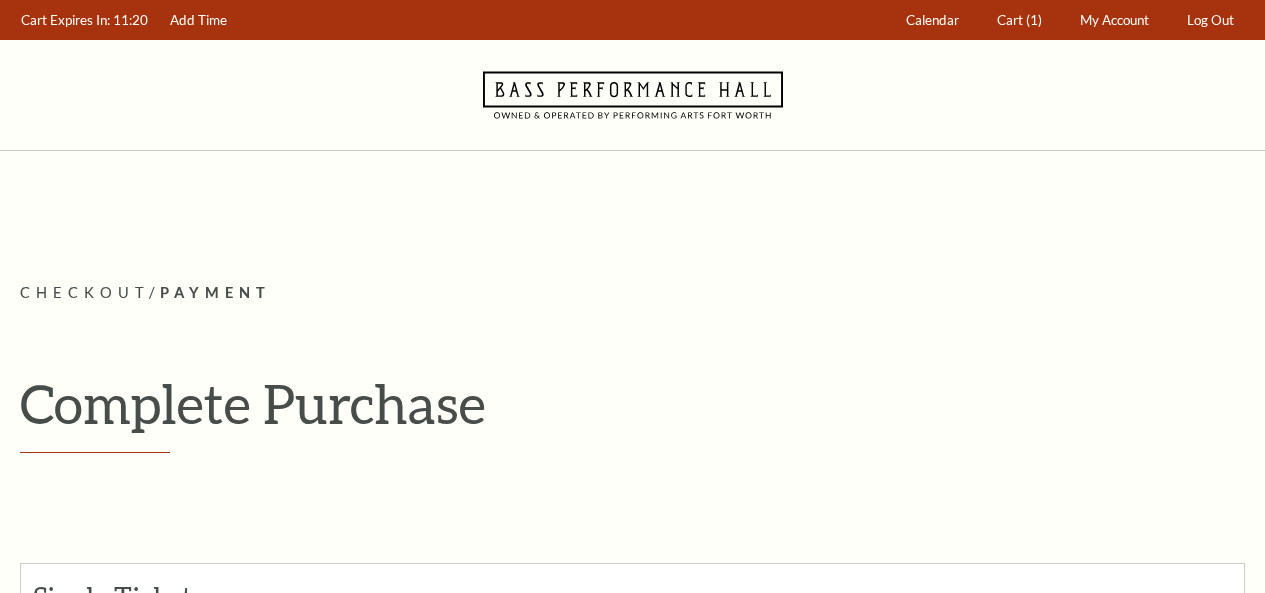 scroll, scrollTop: 0, scrollLeft: 0, axis: both 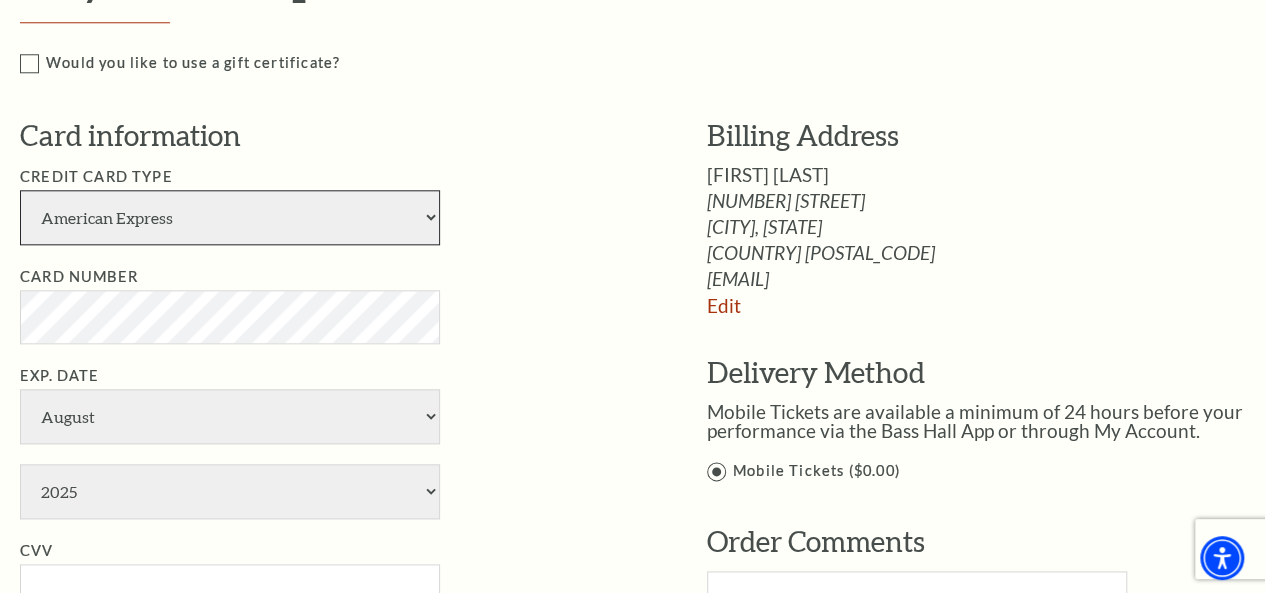 click on "American Express
Visa
Master Card
Discover" at bounding box center [230, 217] 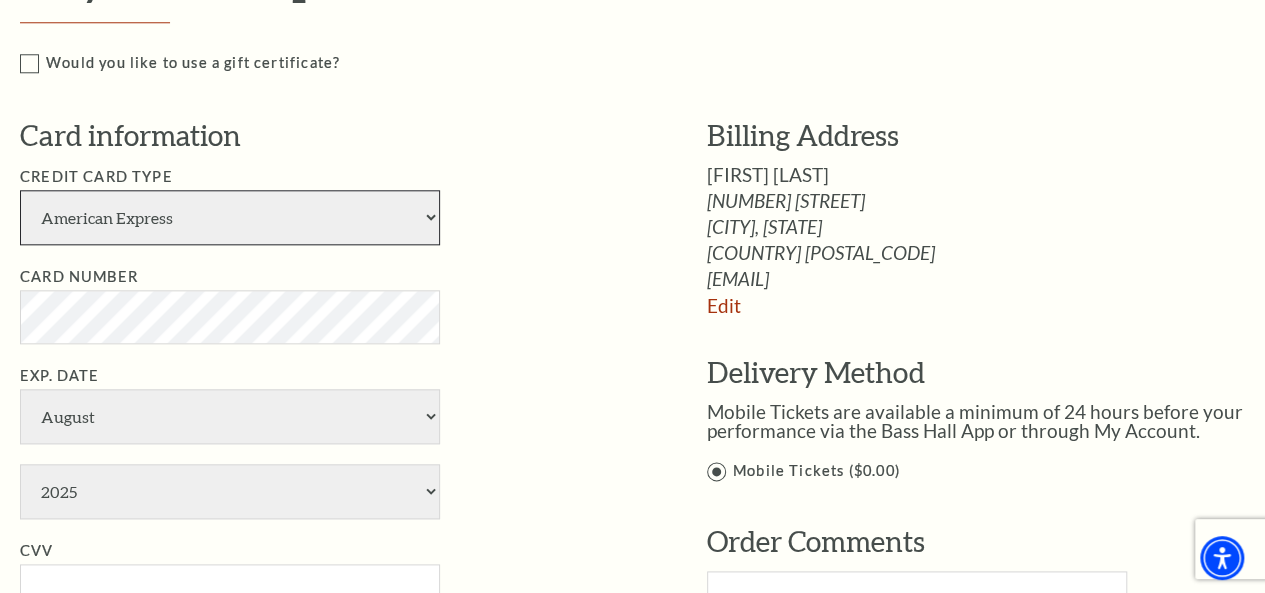 select on "28" 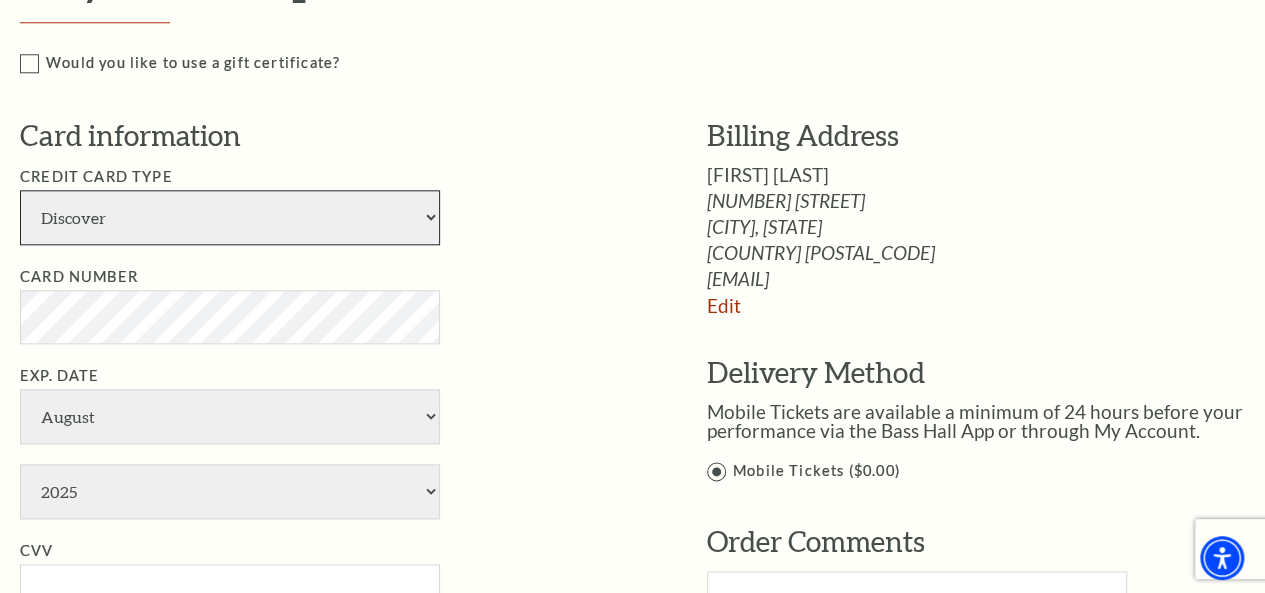 click on "American Express
Visa
Master Card
Discover" at bounding box center (230, 217) 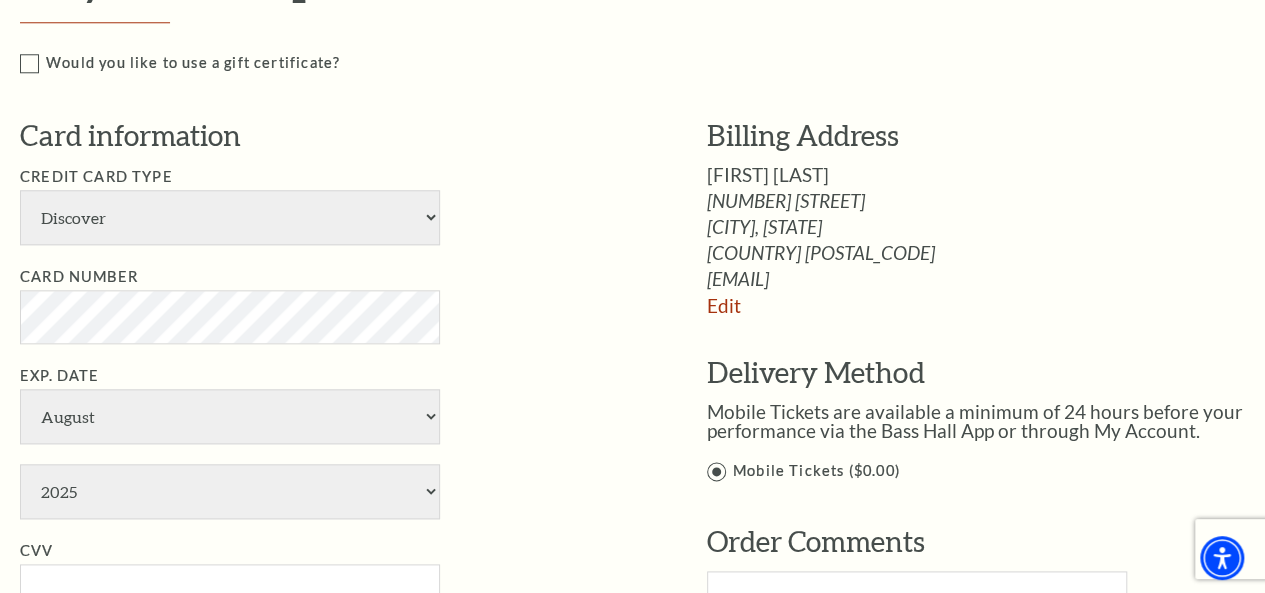 click on "Card Number" at bounding box center [333, 304] 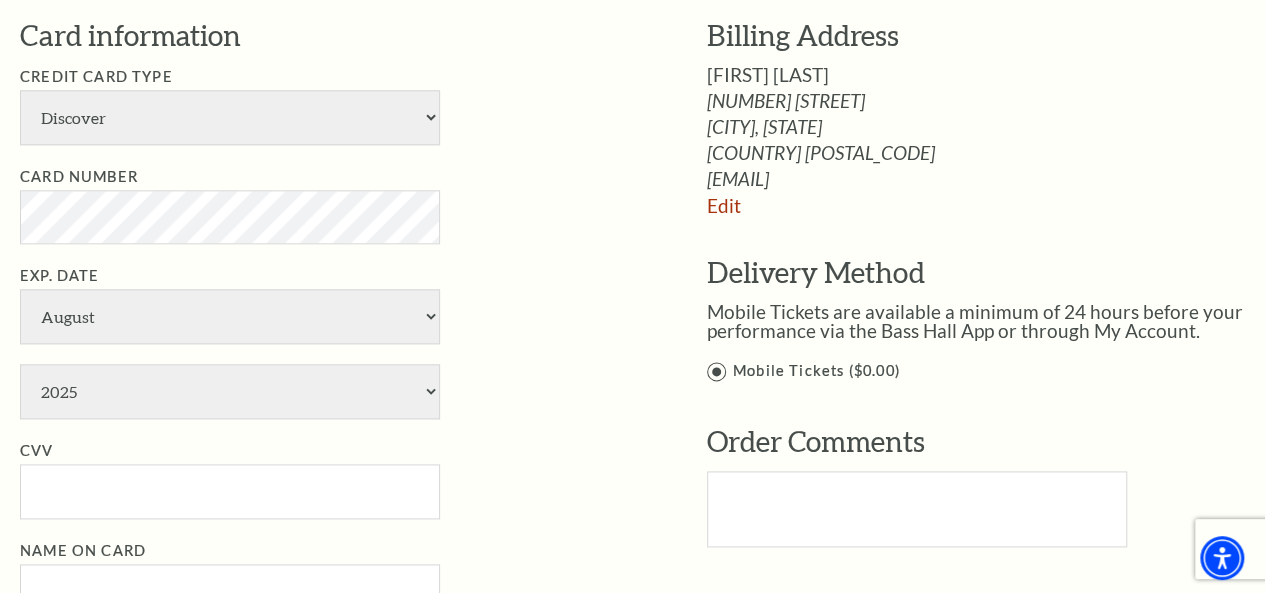 scroll, scrollTop: 1000, scrollLeft: 0, axis: vertical 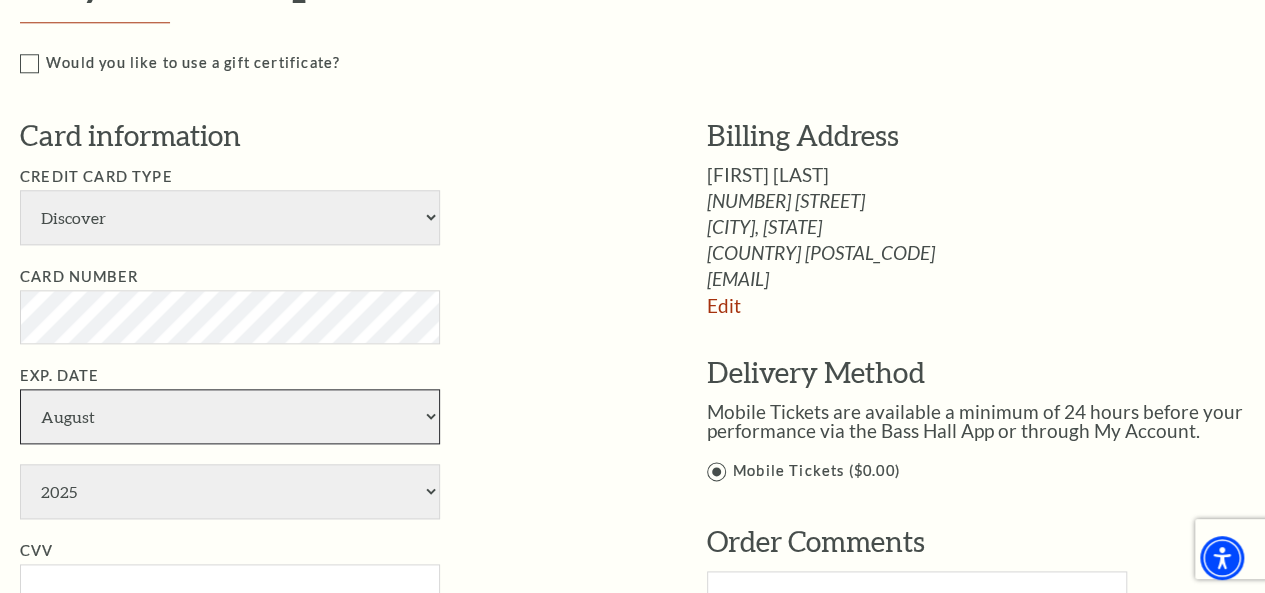 click on "January
February
March
April
May
June
July
August
September
October
November
December" at bounding box center [230, 416] 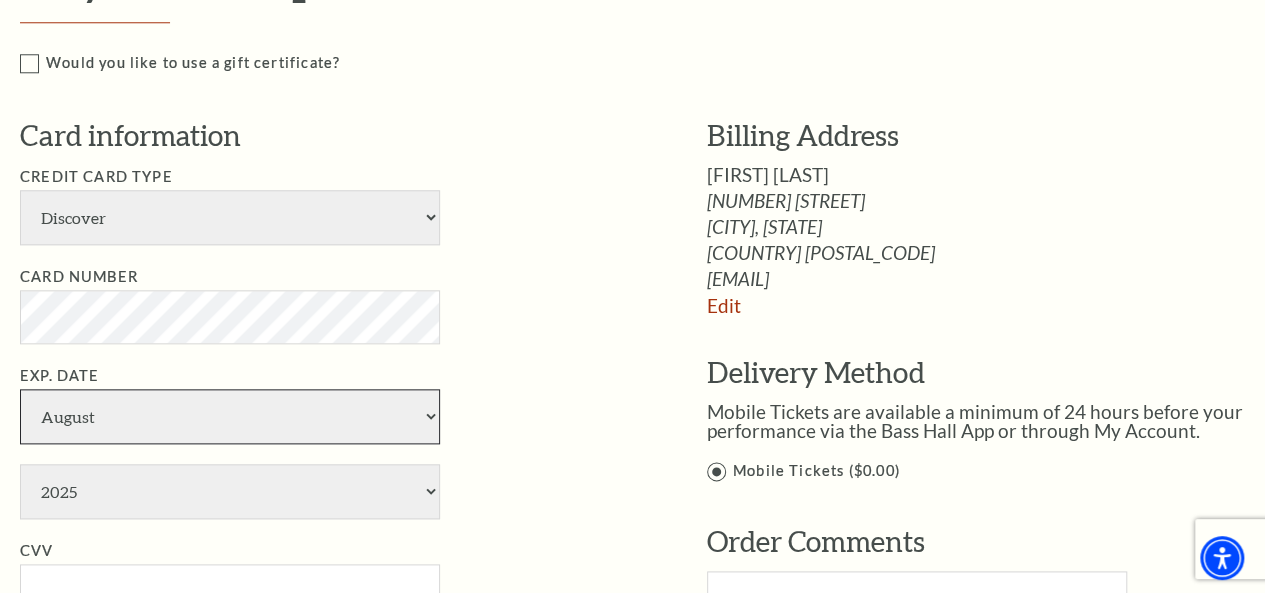 select on "5" 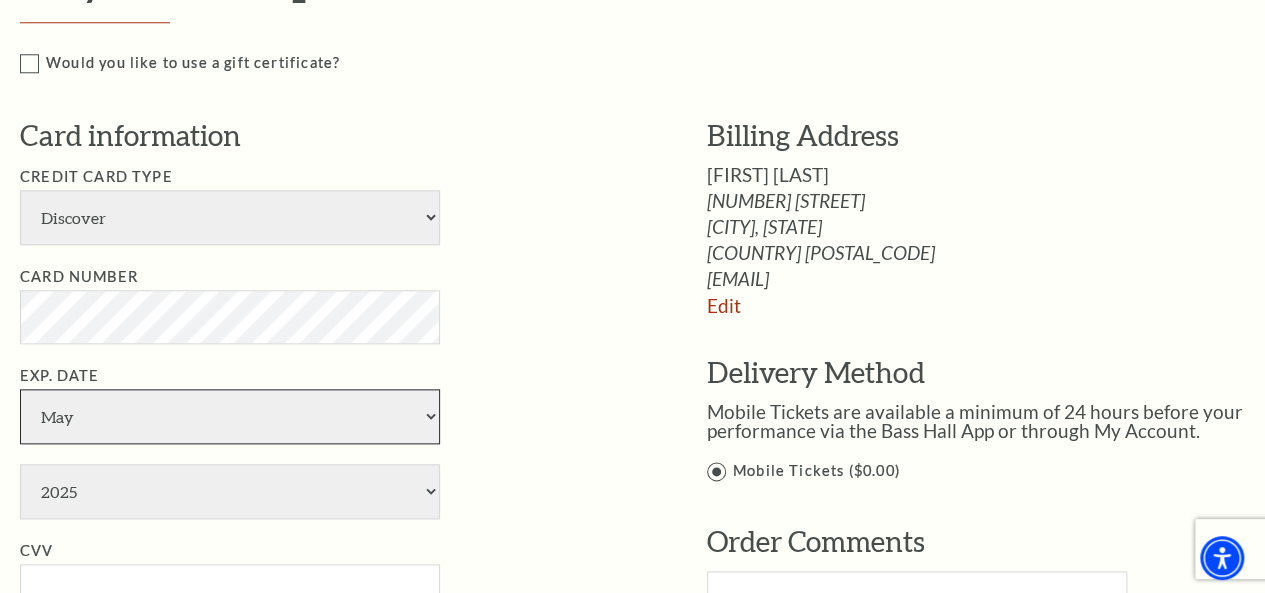 click on "January
February
March
April
May
June
July
August
September
October
November
December" at bounding box center [230, 416] 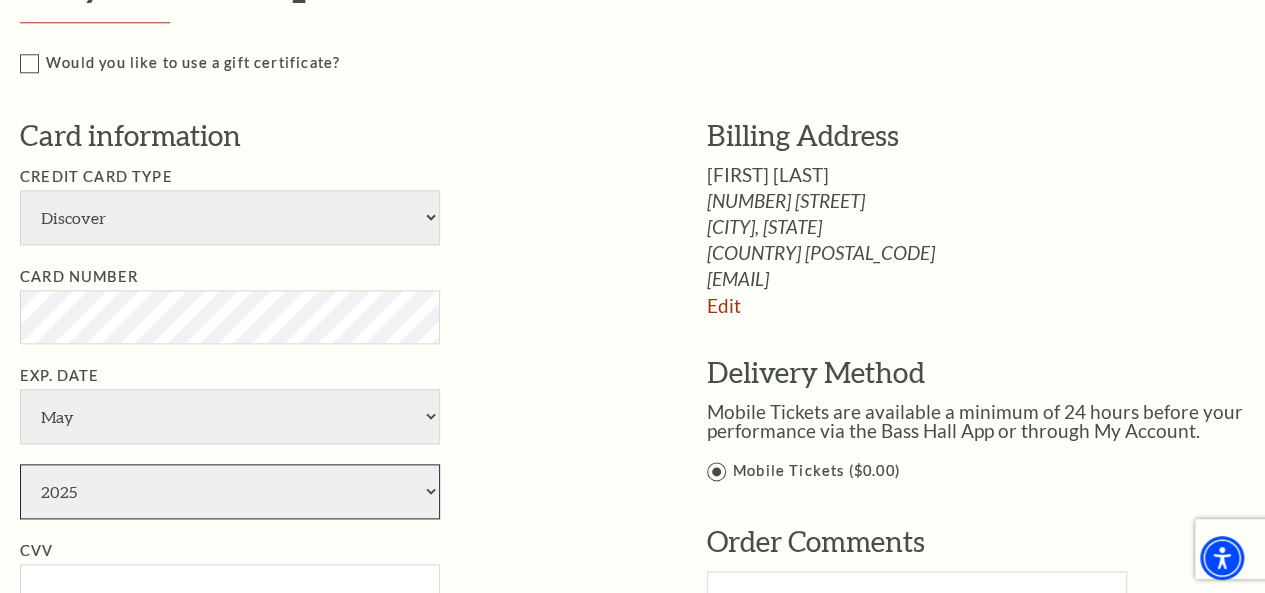 click on "2025
2026
2027
2028
2029
2030
2031
2032
2033
2034" at bounding box center (230, 491) 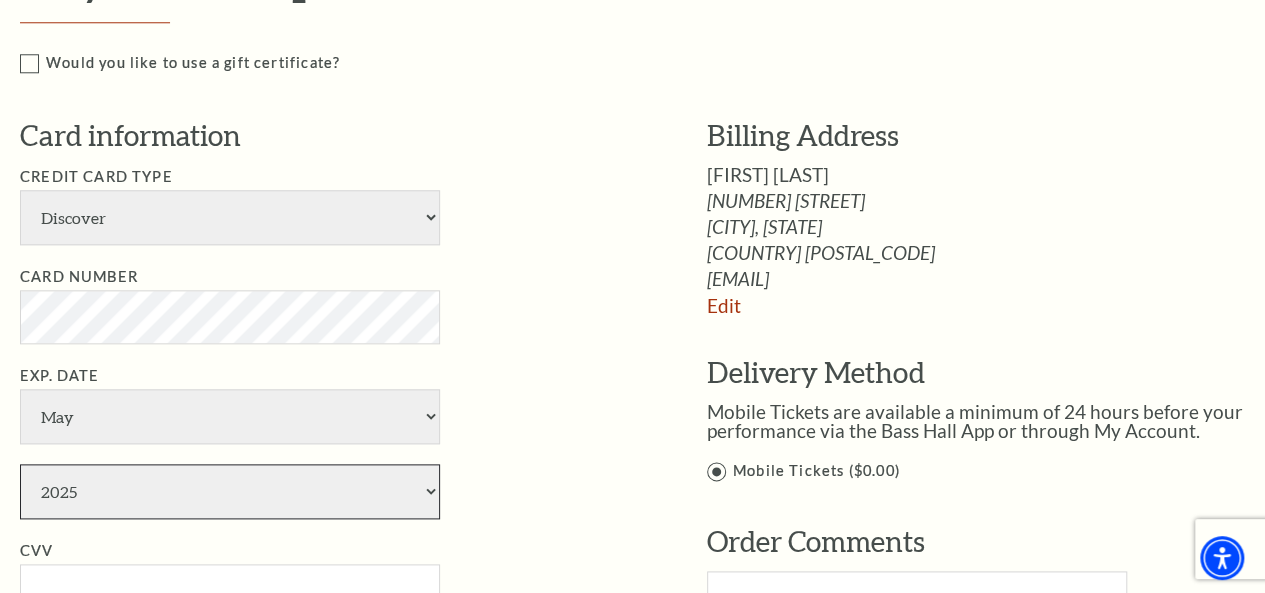 select on "2026" 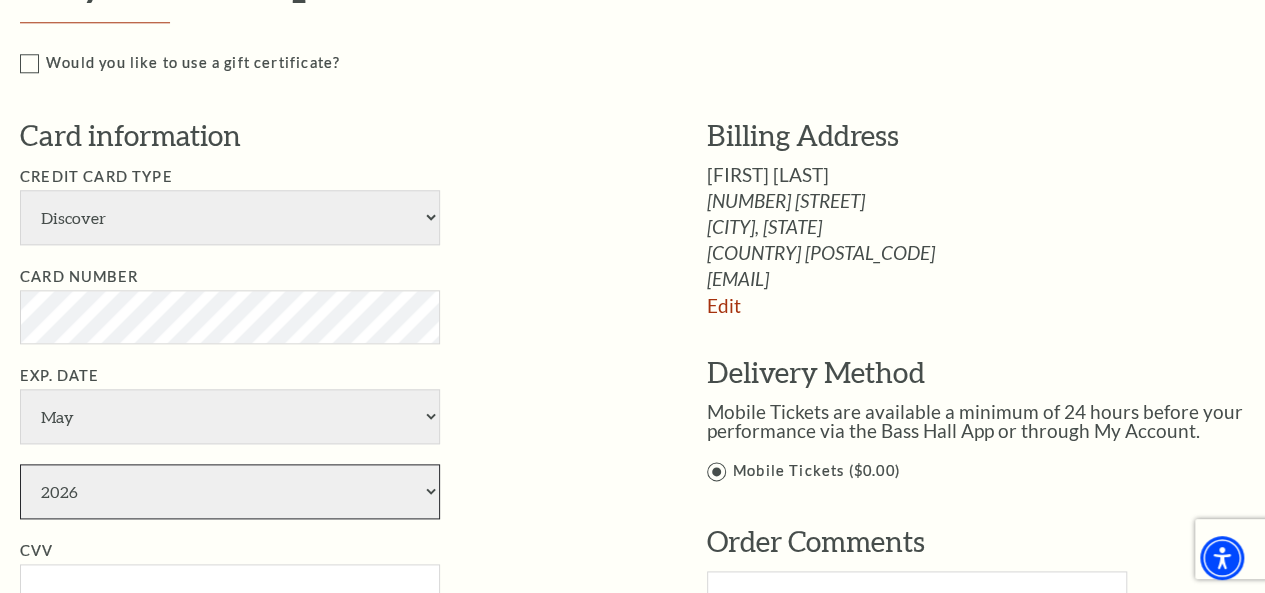 click on "2025
2026
2027
2028
2029
2030
2031
2032
2033
2034" at bounding box center (230, 491) 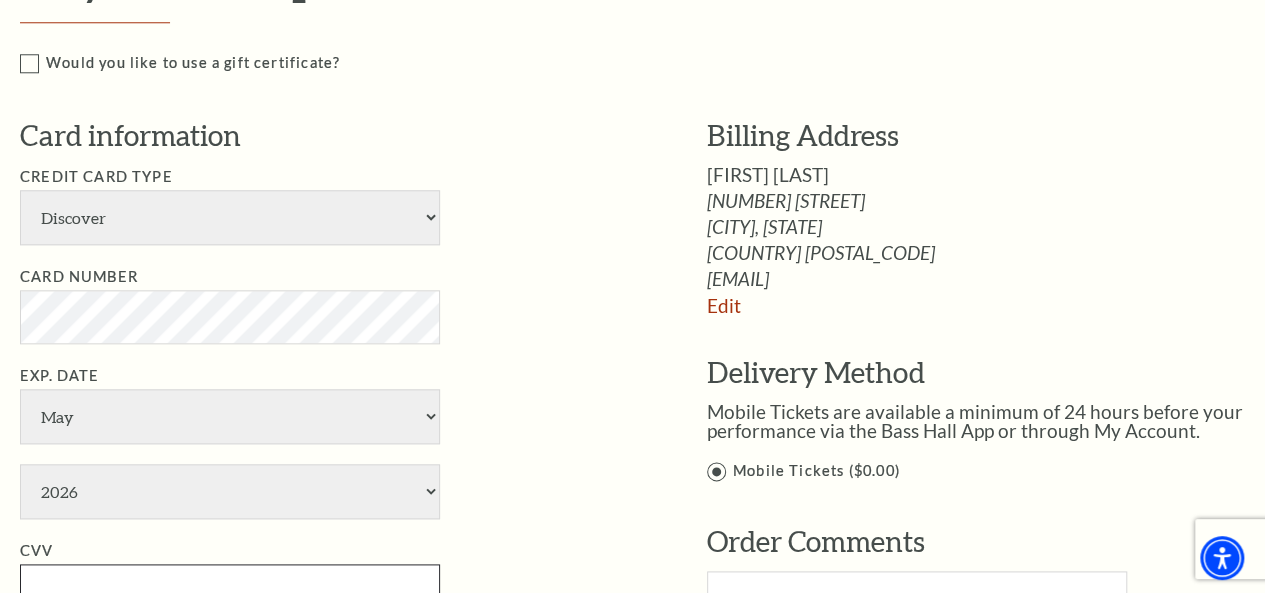 click on "CVV" at bounding box center [230, 591] 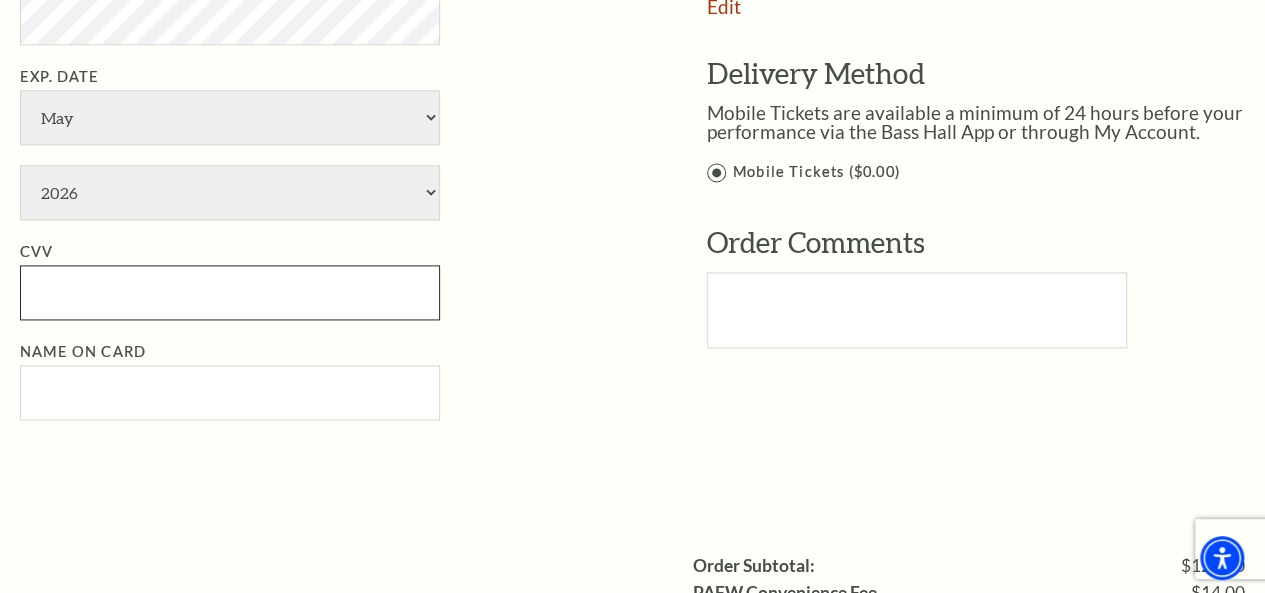 scroll, scrollTop: 1300, scrollLeft: 0, axis: vertical 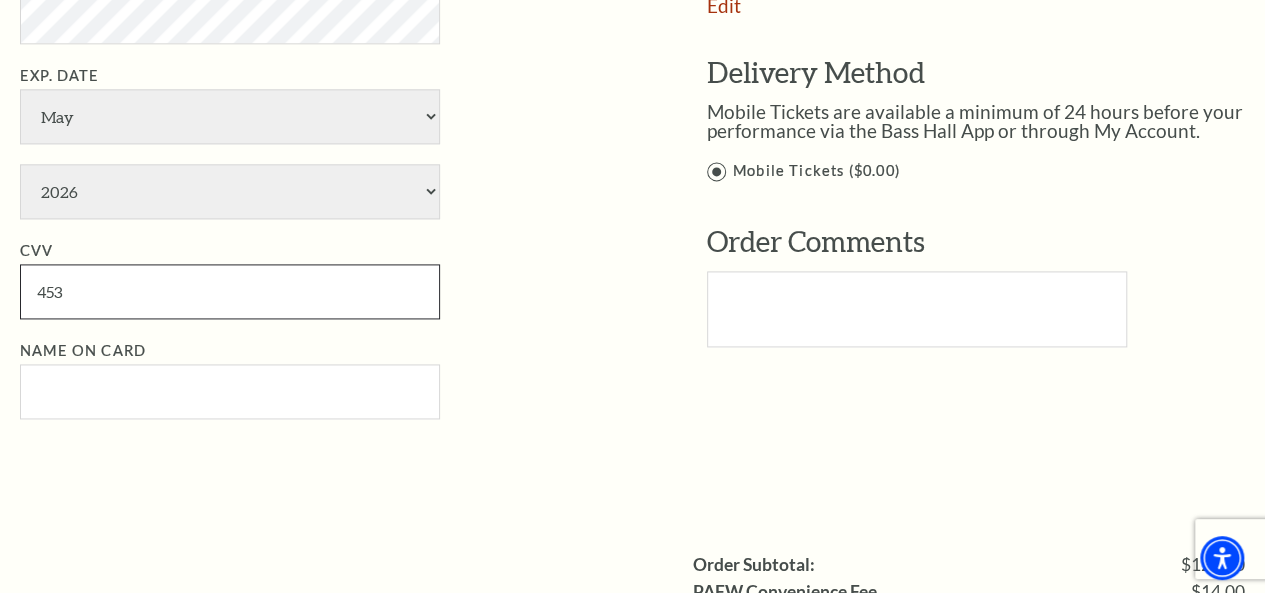 type on "453" 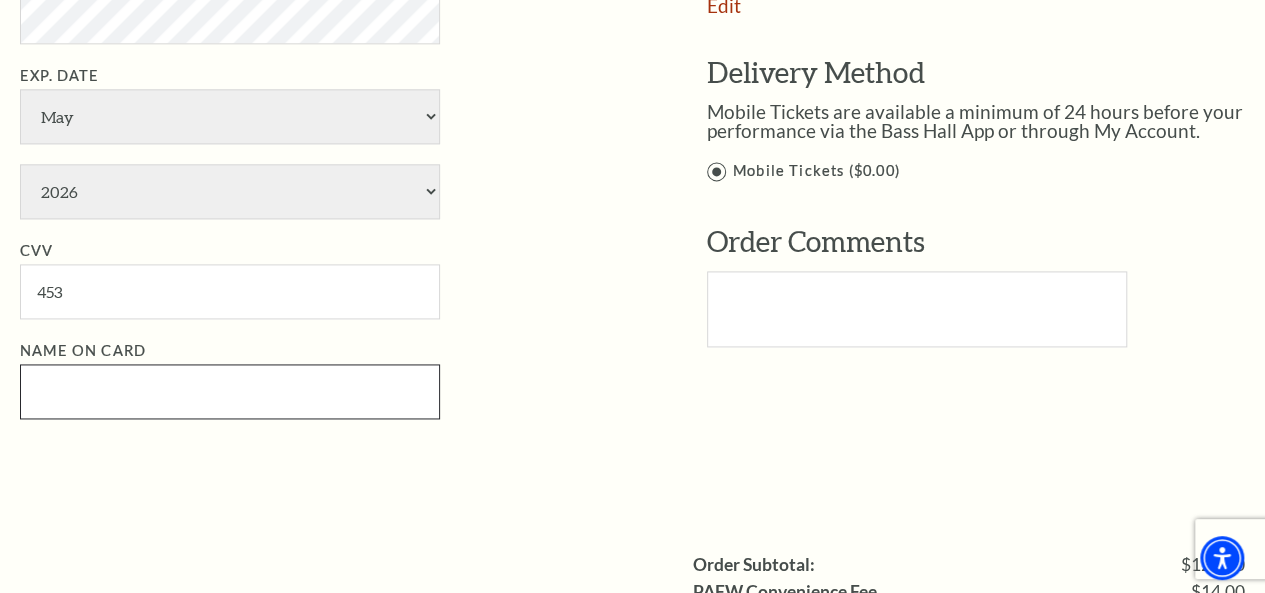click on "Name on Card" at bounding box center [230, 391] 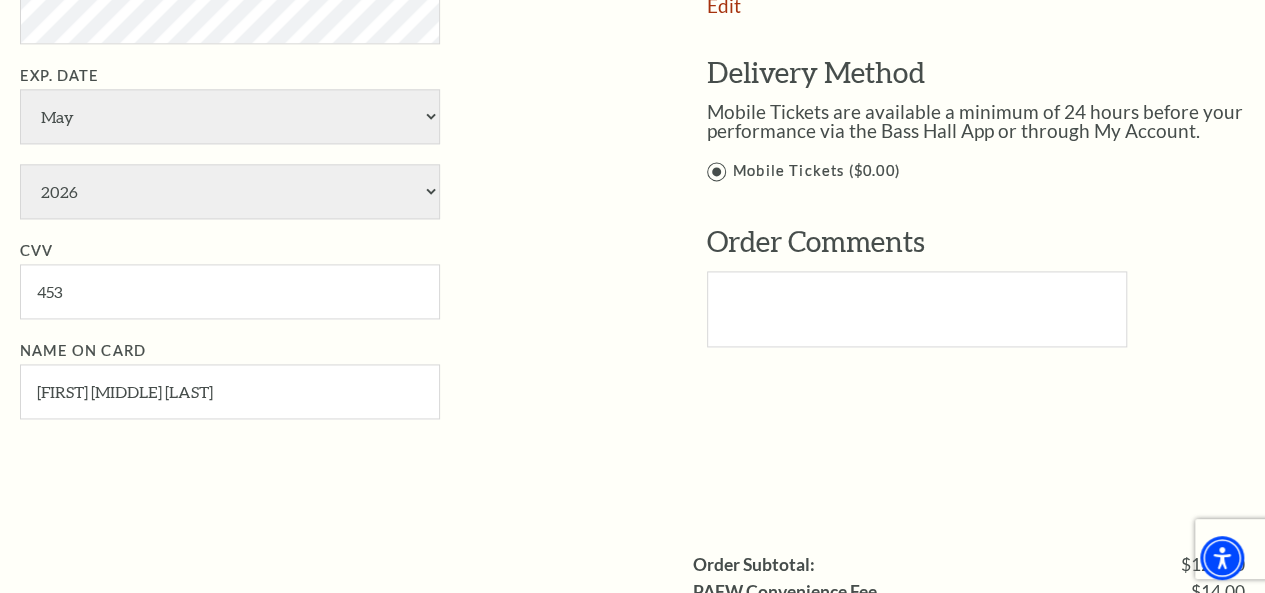 click on "Name on Card
Denise C Galletta" at bounding box center (333, 379) 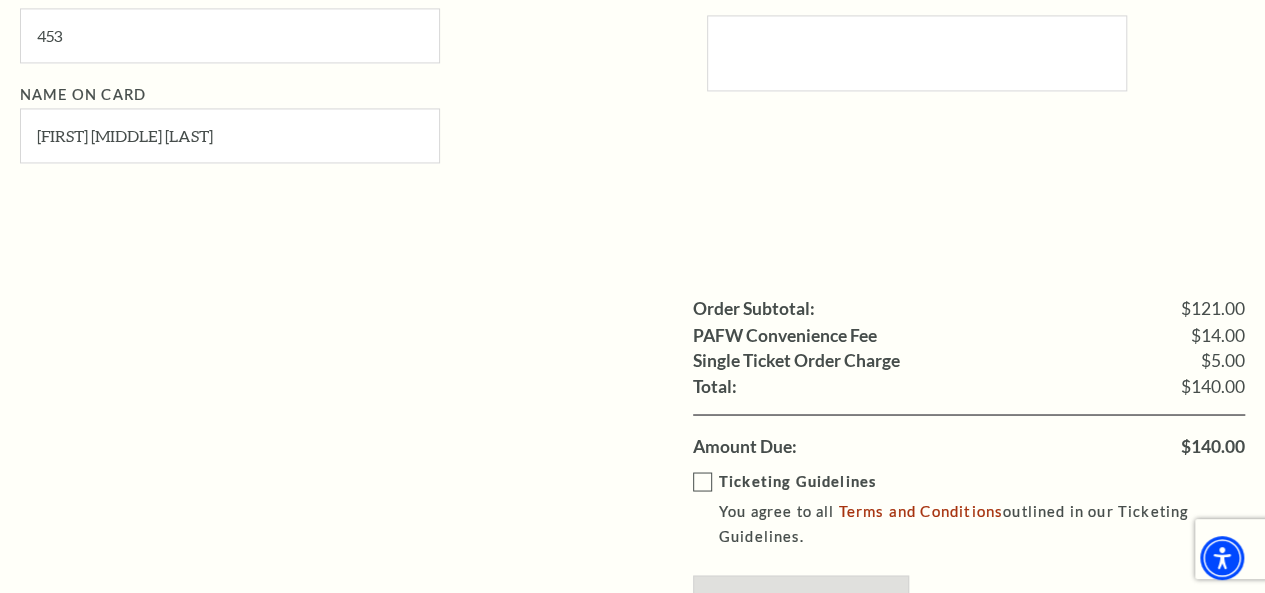 scroll, scrollTop: 1600, scrollLeft: 0, axis: vertical 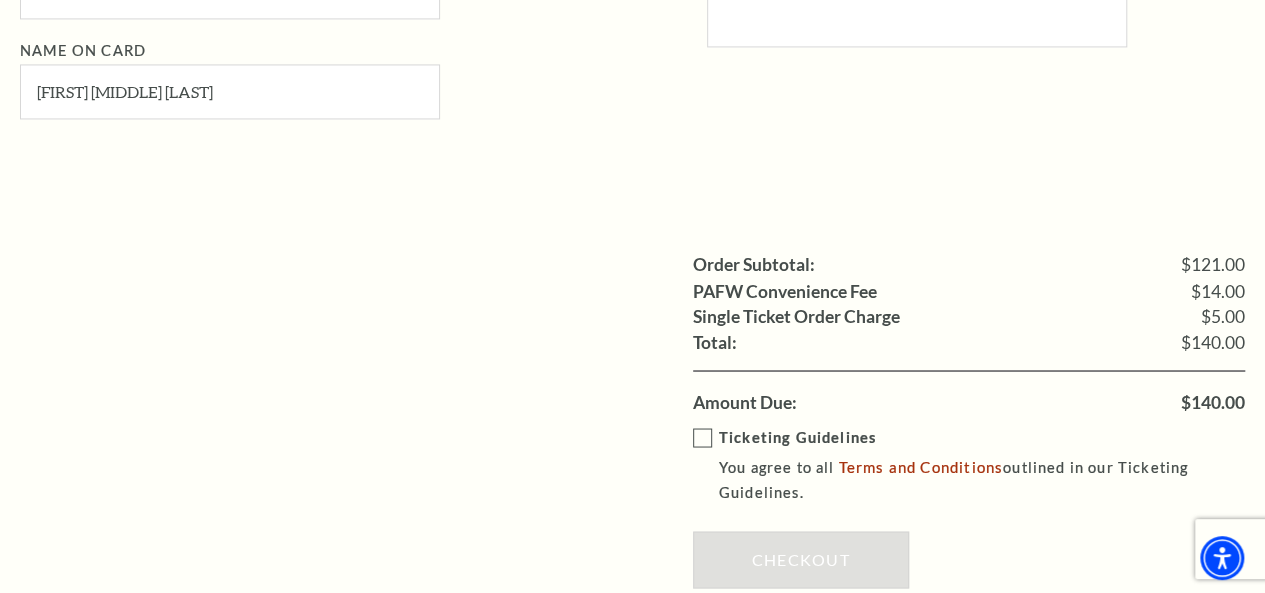 click on "Ticketing Guidelines
You agree to all   Terms and Conditions  outlined in our Ticketing Guidelines." at bounding box center (983, 465) 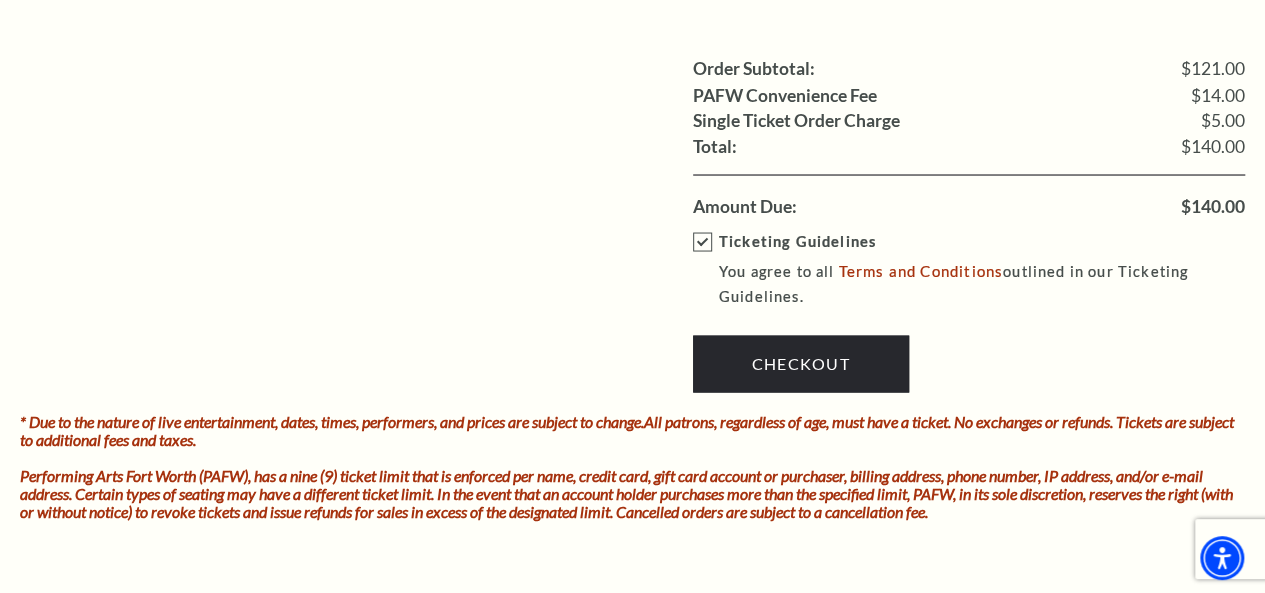 scroll, scrollTop: 1800, scrollLeft: 0, axis: vertical 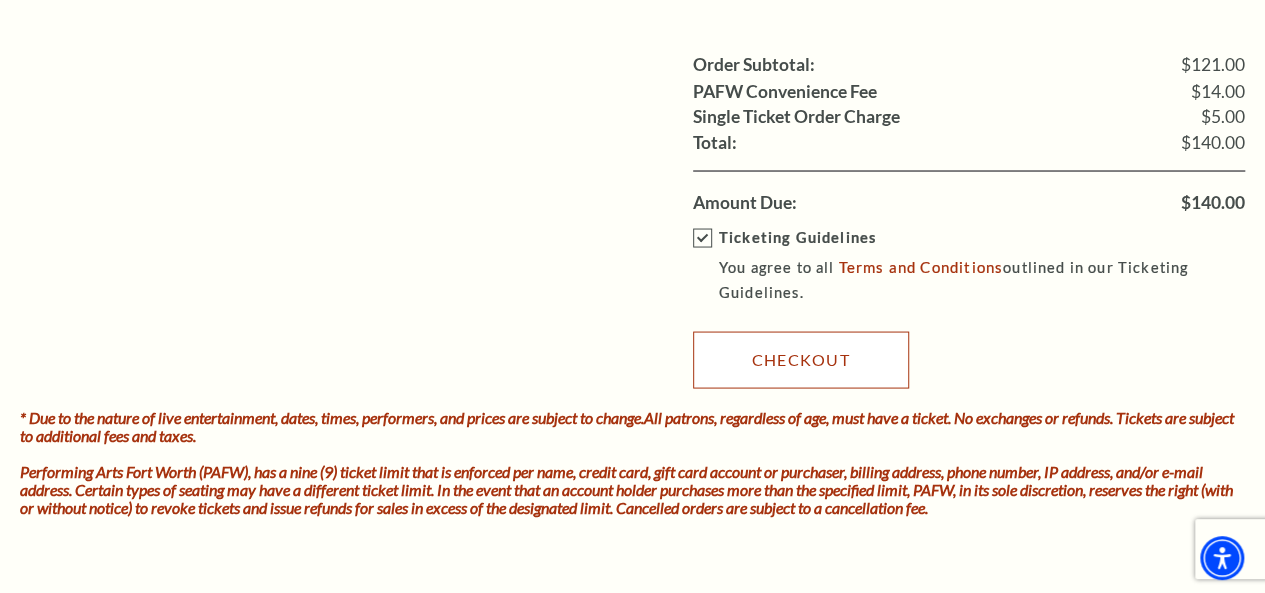 click on "Checkout" at bounding box center (801, 359) 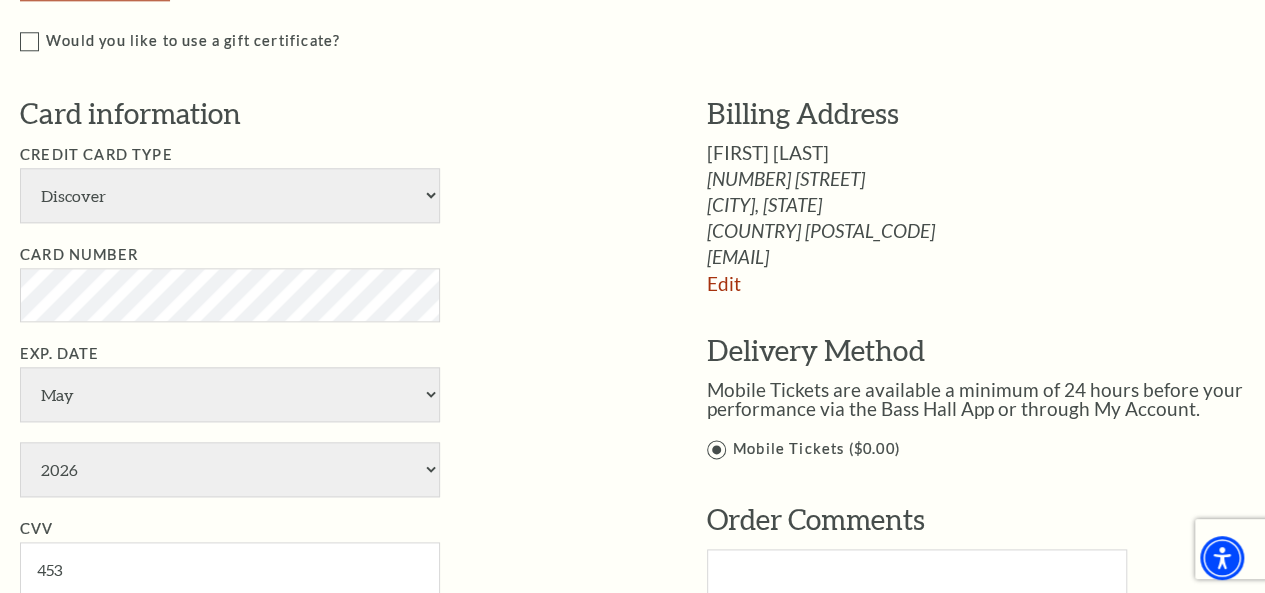 scroll, scrollTop: 900, scrollLeft: 0, axis: vertical 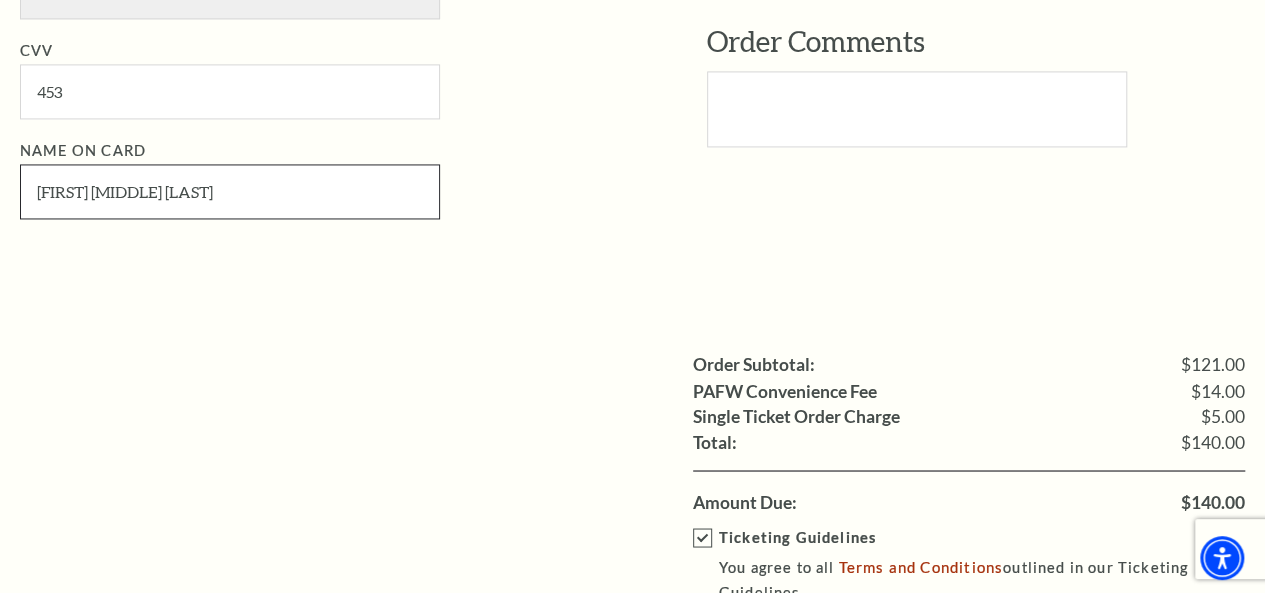 click on "Denise C Galletta" at bounding box center (230, 191) 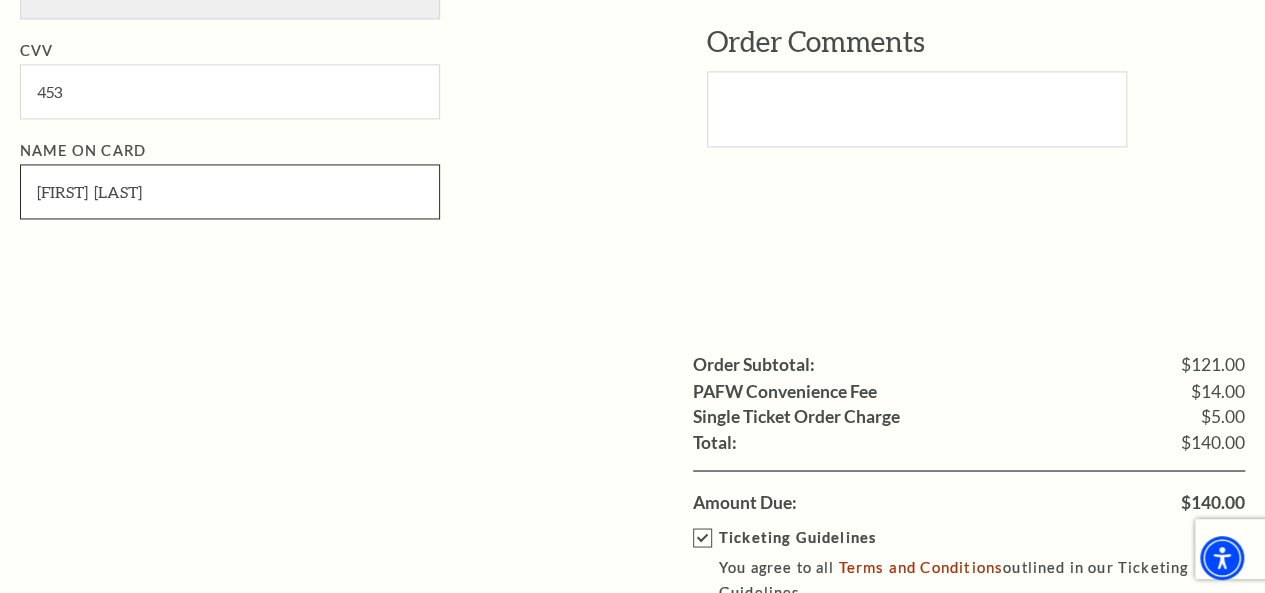 type on "Denise  Galletta" 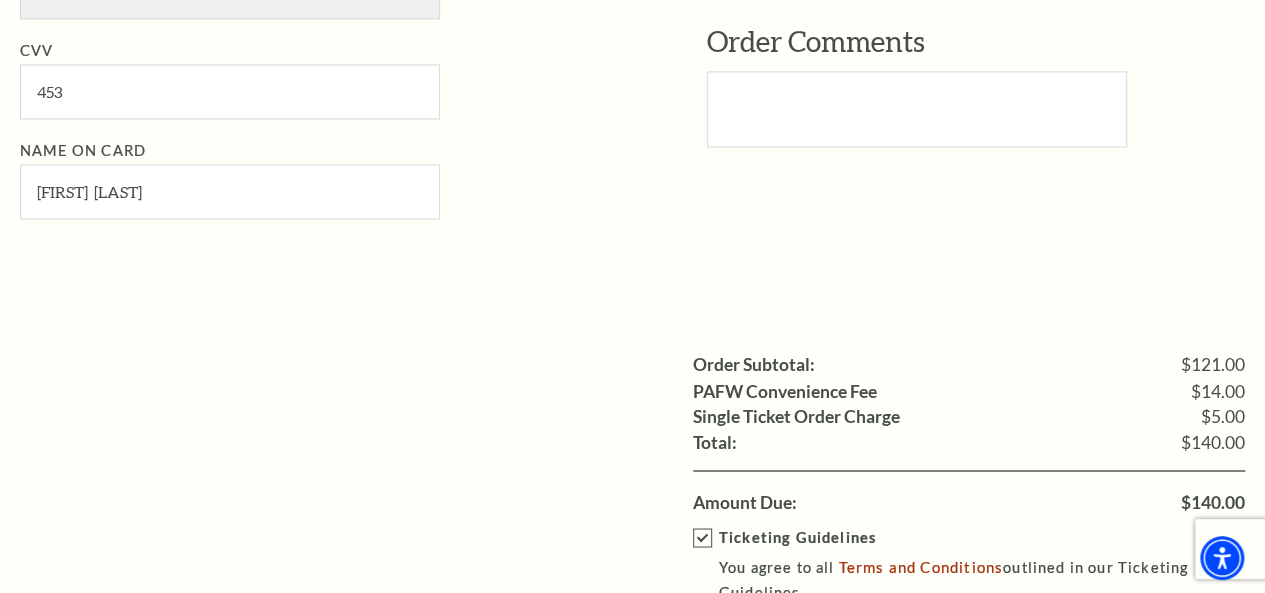 click on "Payment Options
Would you like to use a gift certificate?
Gift Certificate Number
Apply
Card information
Visa" at bounding box center [647, -141] 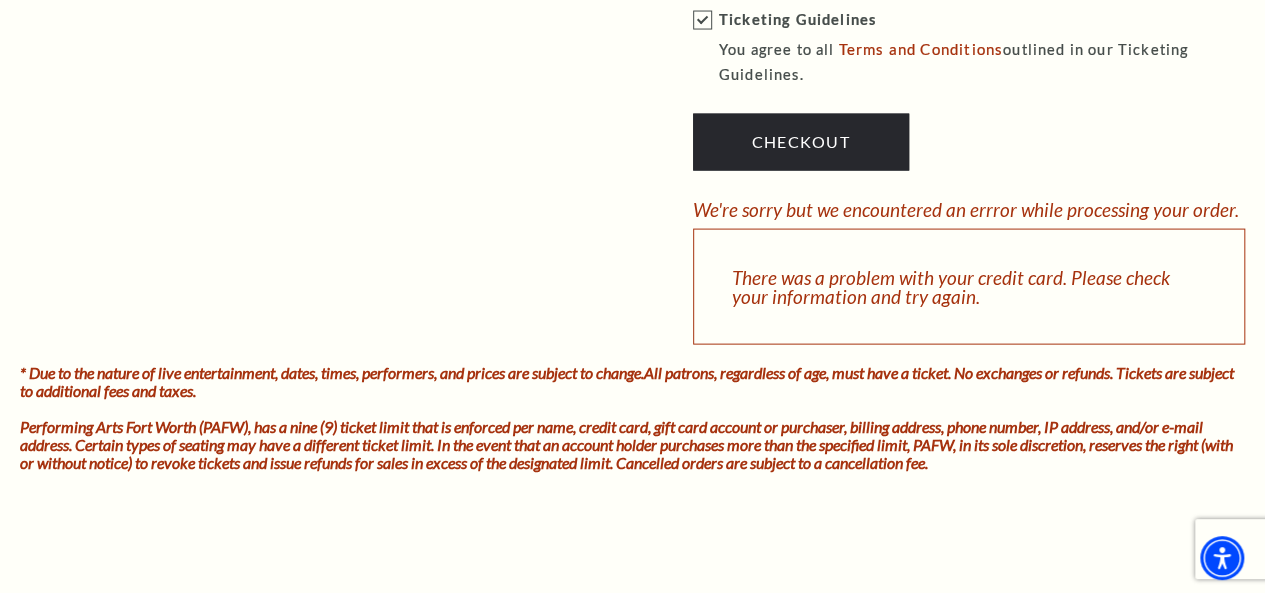 scroll, scrollTop: 1800, scrollLeft: 0, axis: vertical 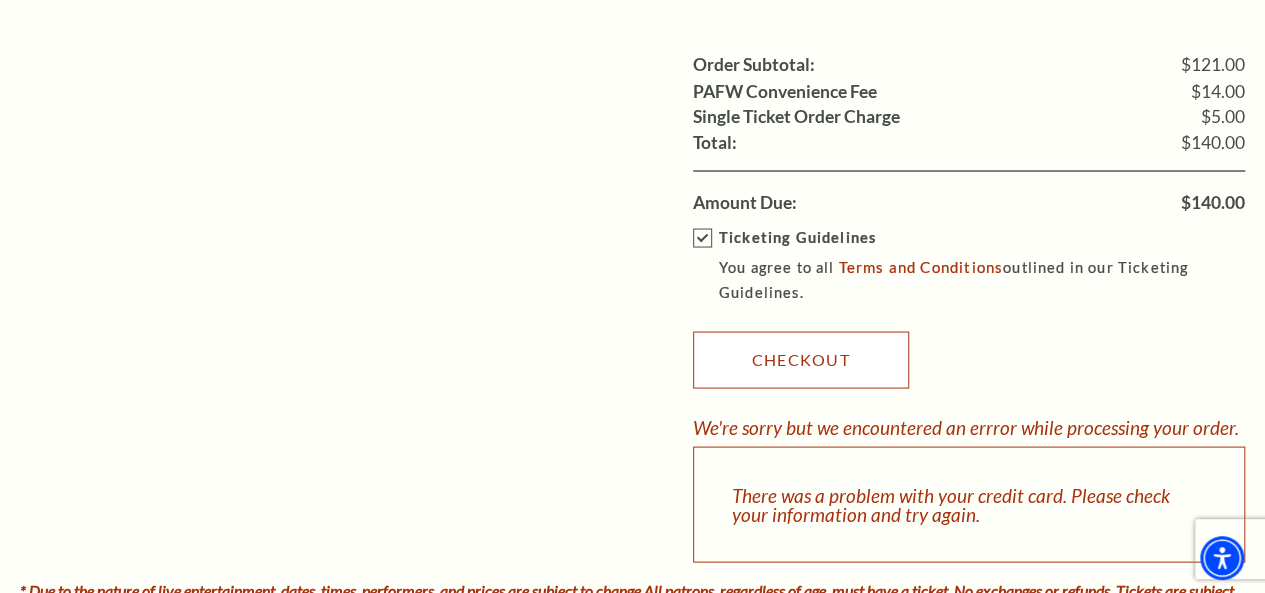 click on "Checkout" at bounding box center (801, 359) 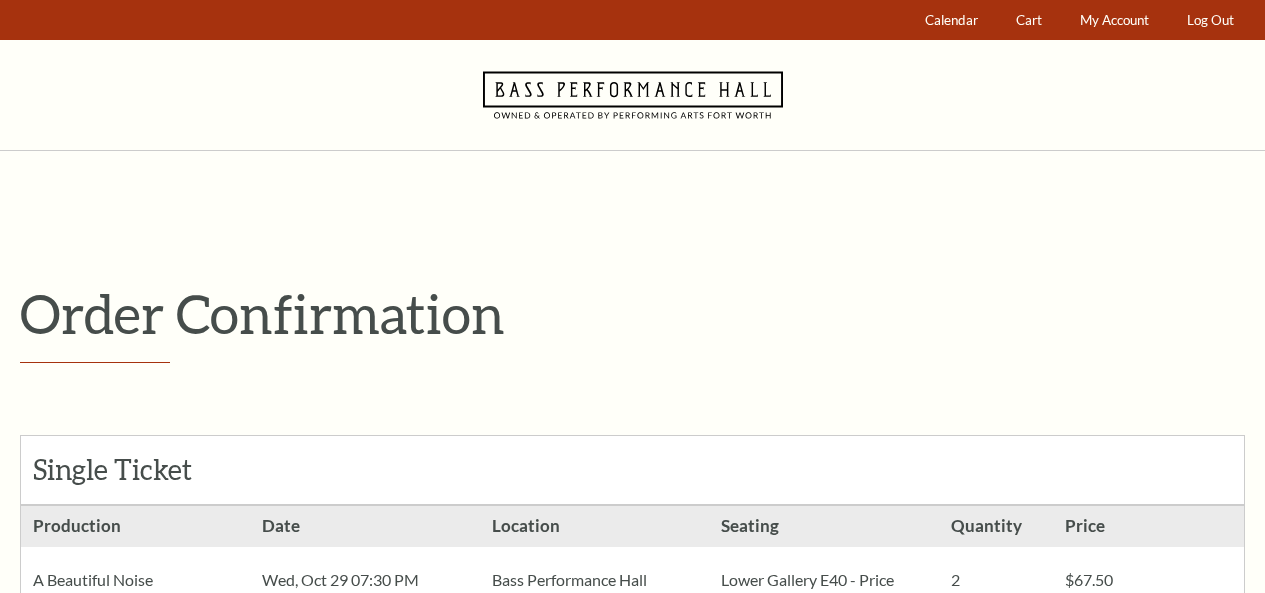 scroll, scrollTop: 0, scrollLeft: 0, axis: both 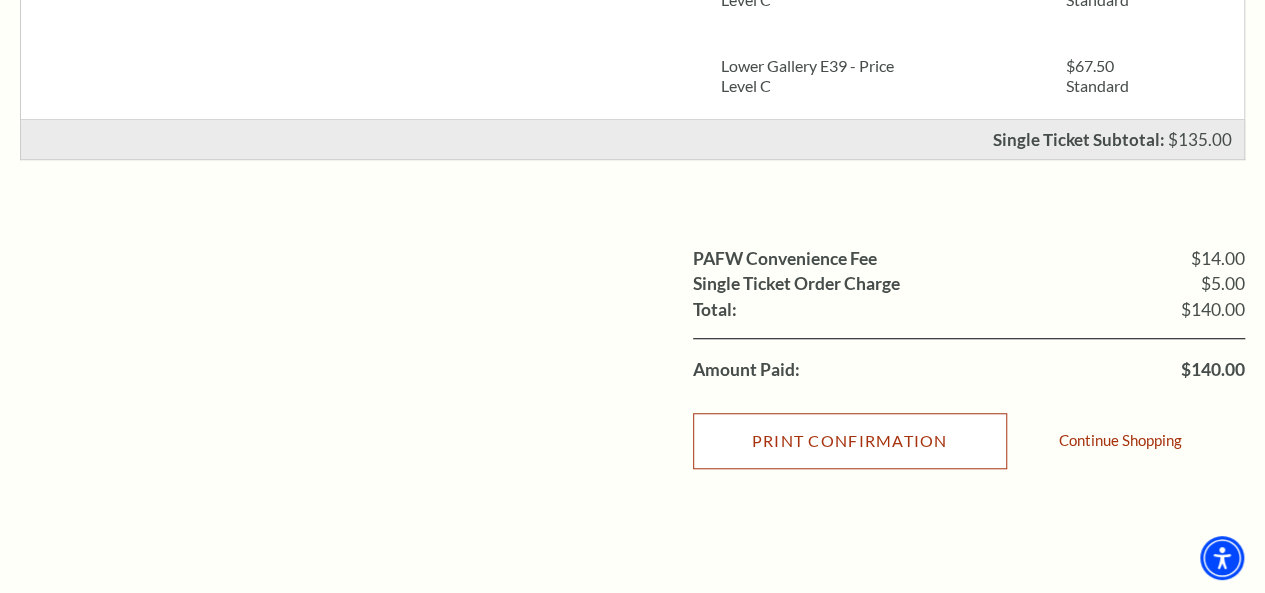 click on "Print Confirmation" at bounding box center [850, 441] 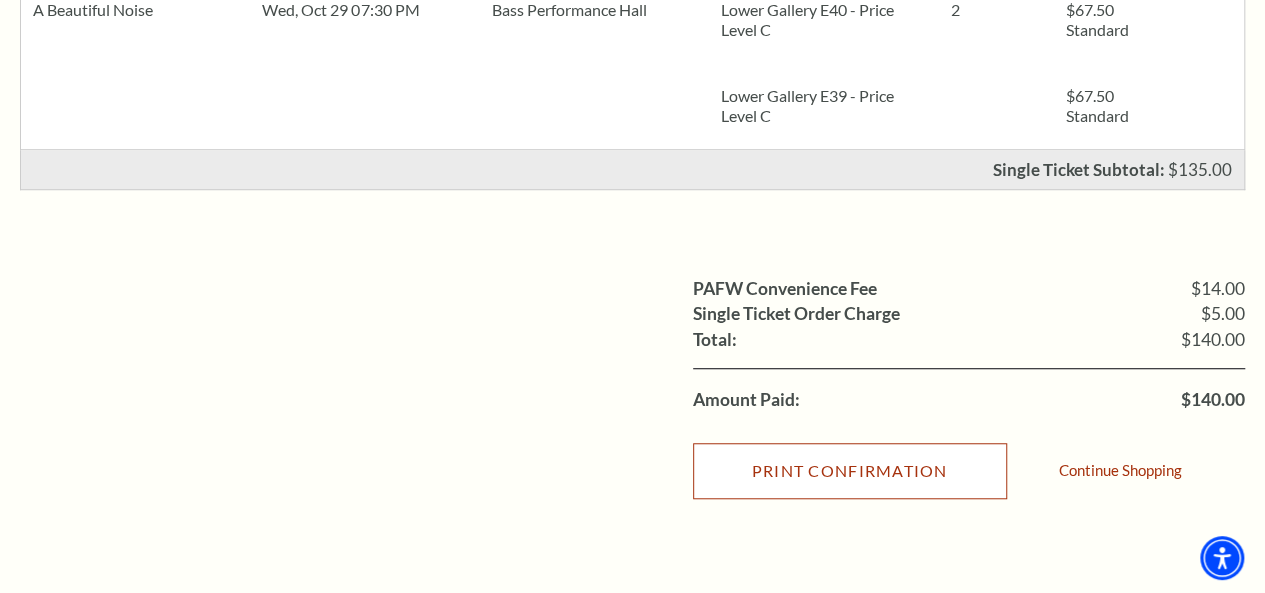 scroll, scrollTop: 600, scrollLeft: 0, axis: vertical 